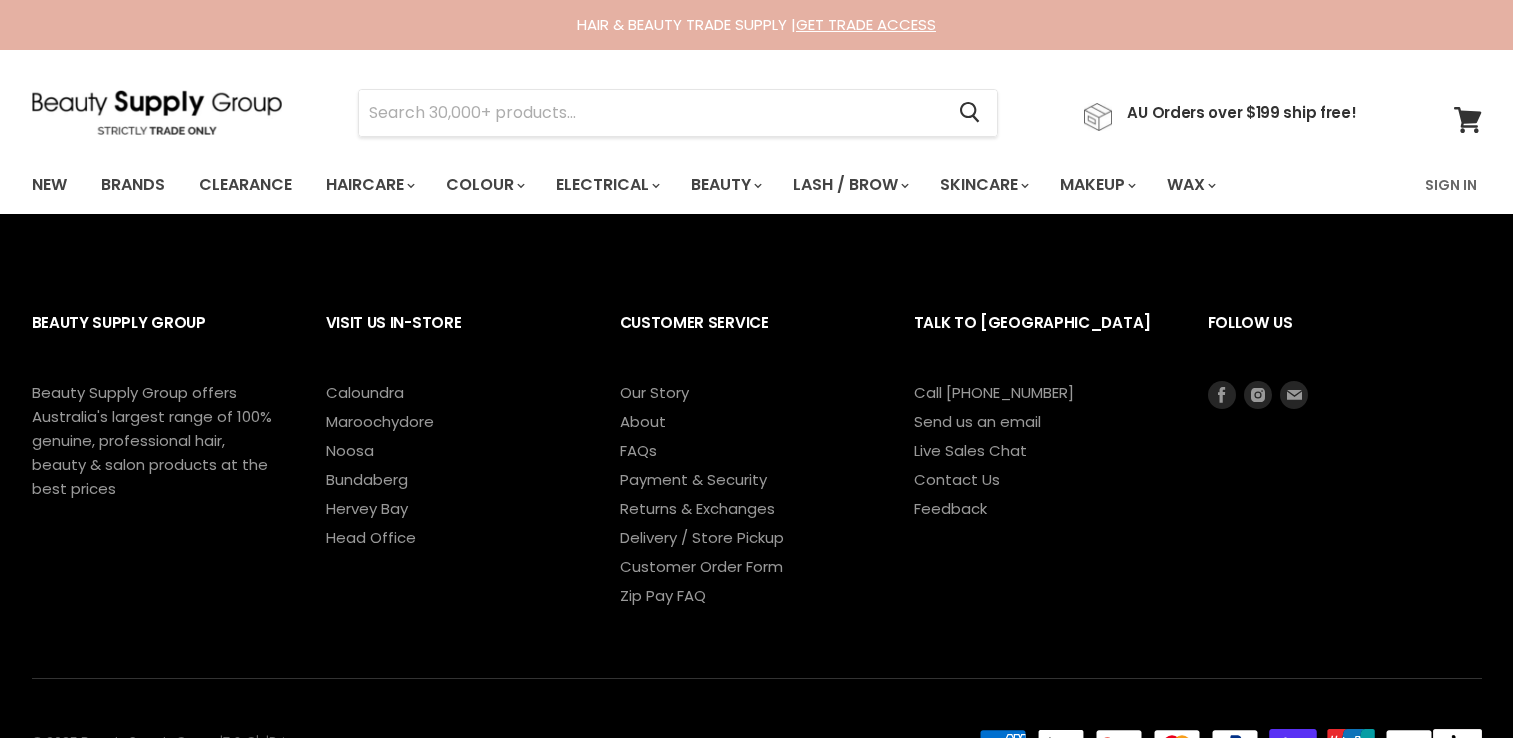 scroll, scrollTop: 0, scrollLeft: 0, axis: both 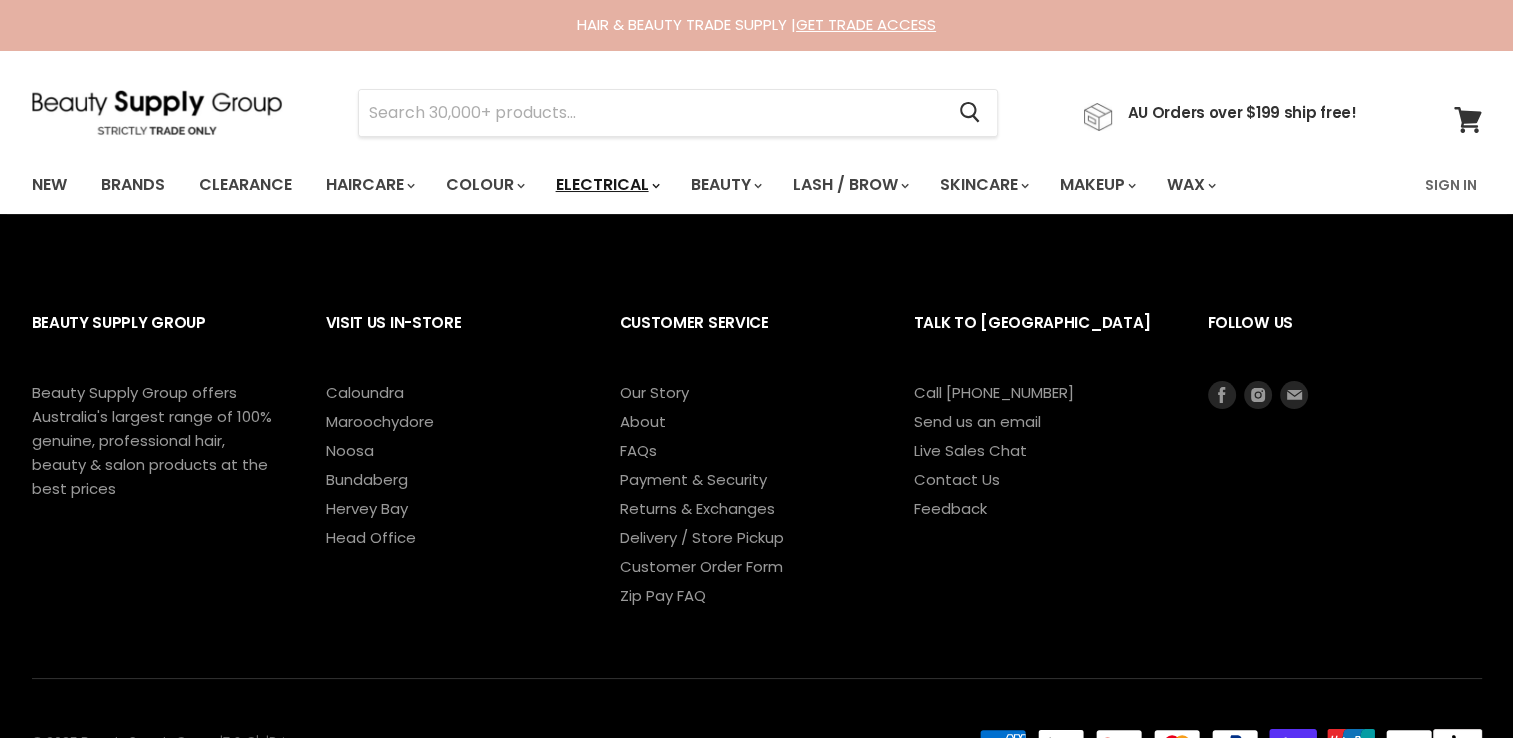 click on "Electrical" at bounding box center (606, 185) 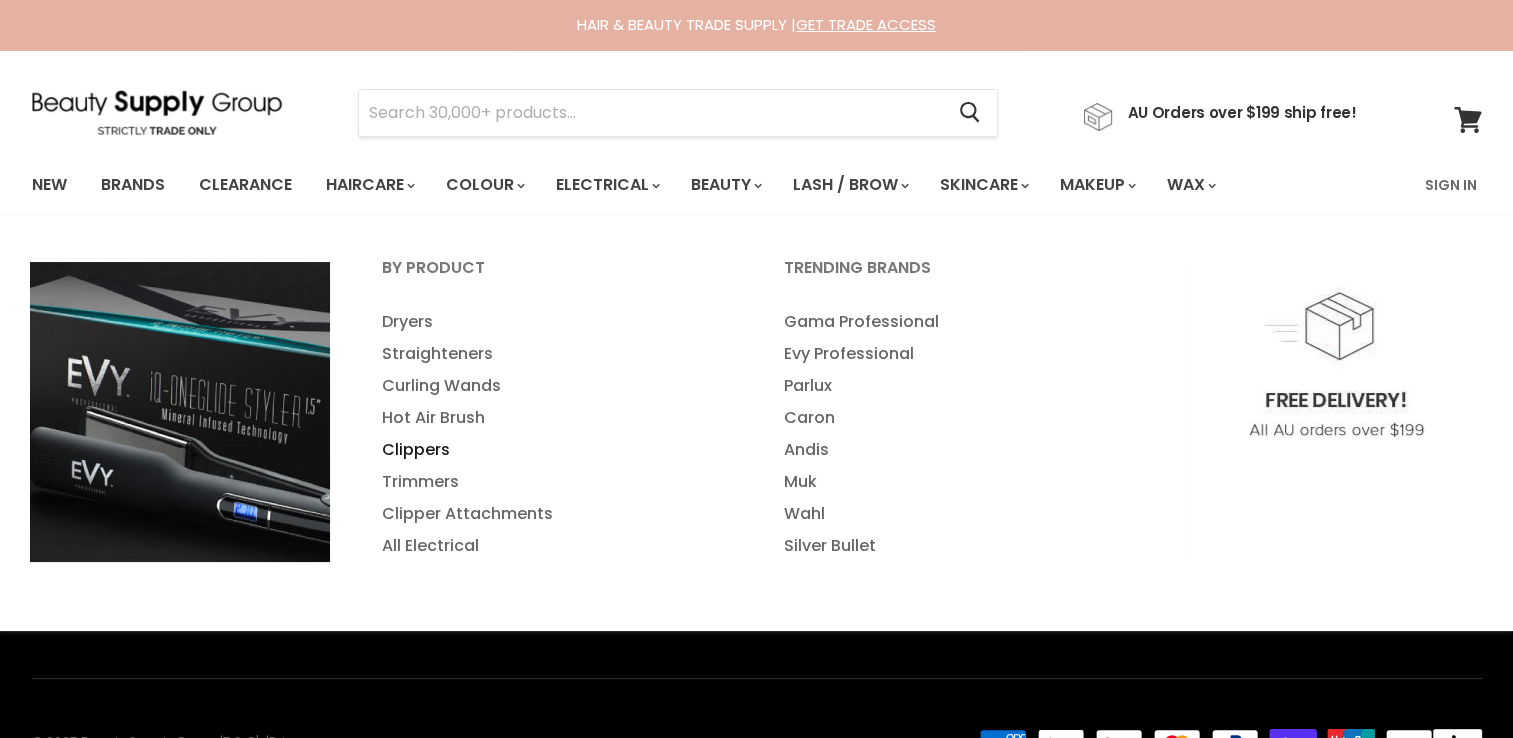 click on "Clippers" at bounding box center (556, 450) 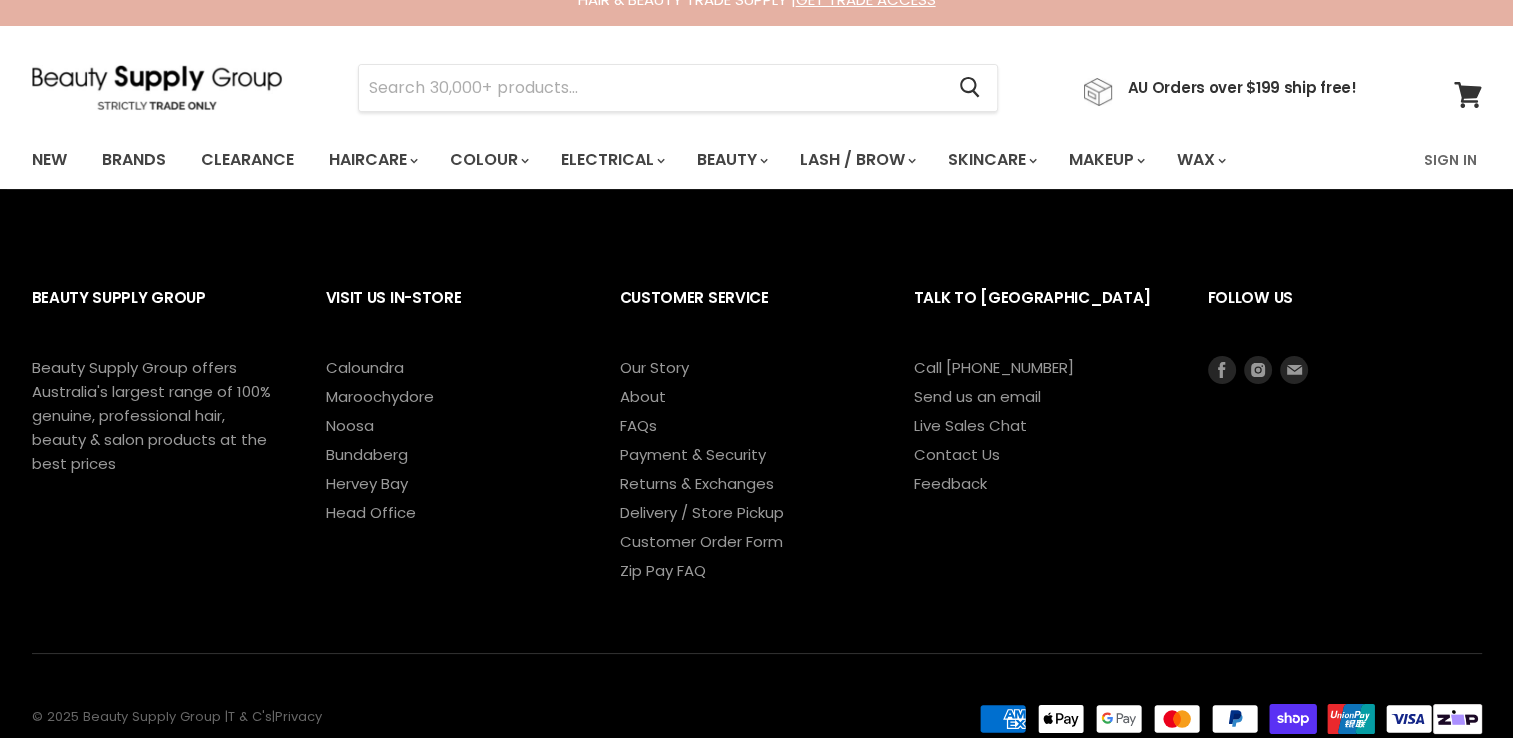 scroll, scrollTop: 0, scrollLeft: 0, axis: both 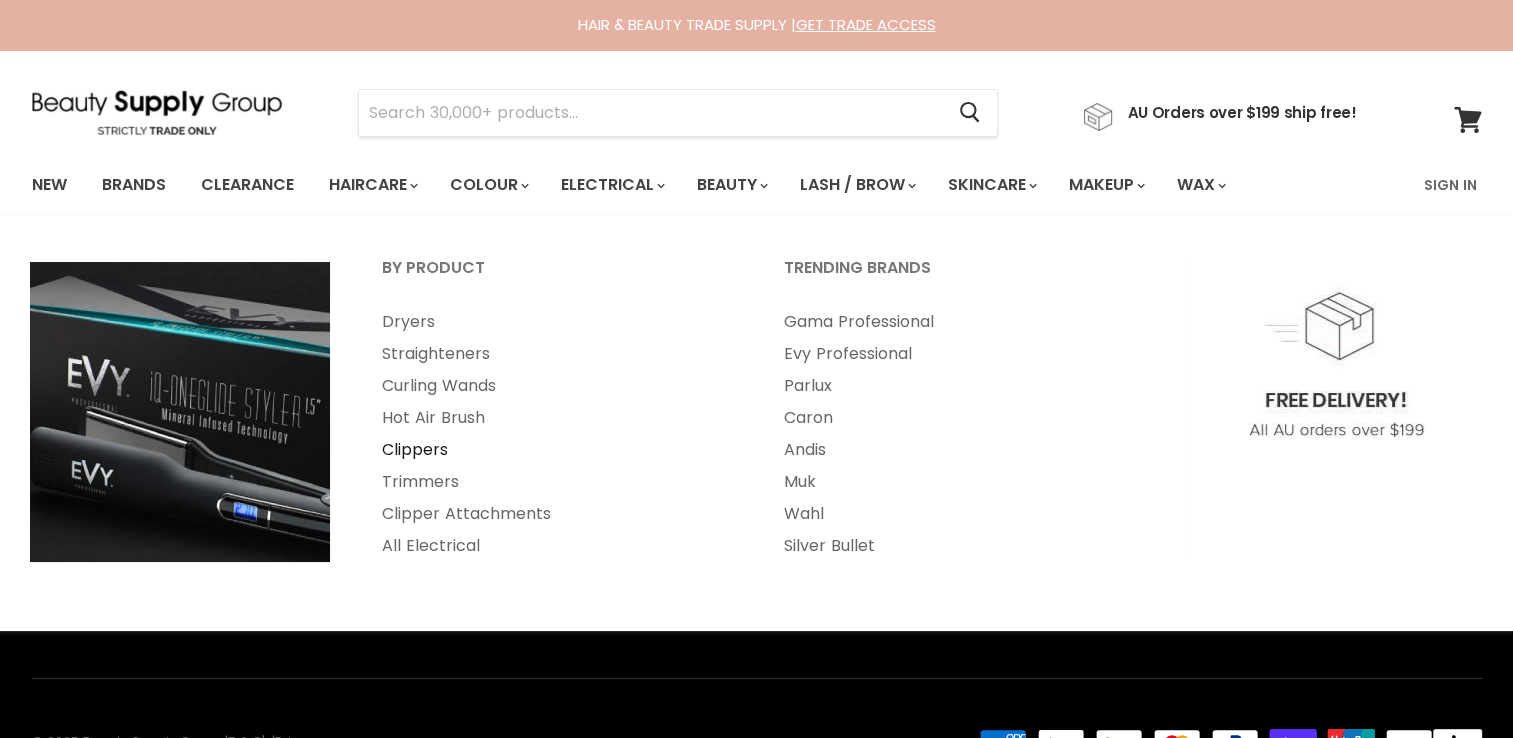 click on "Clippers" at bounding box center (556, 450) 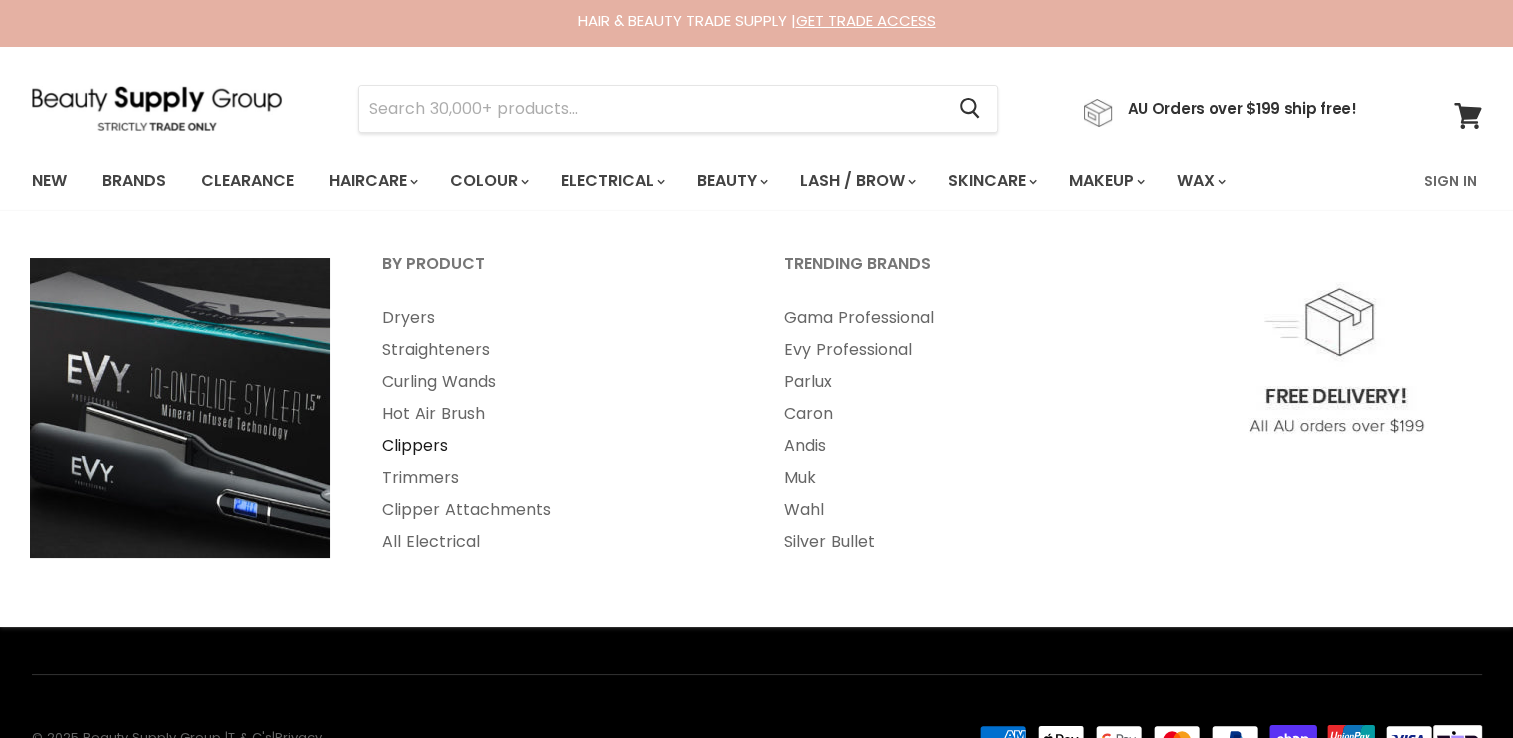 scroll, scrollTop: 0, scrollLeft: 0, axis: both 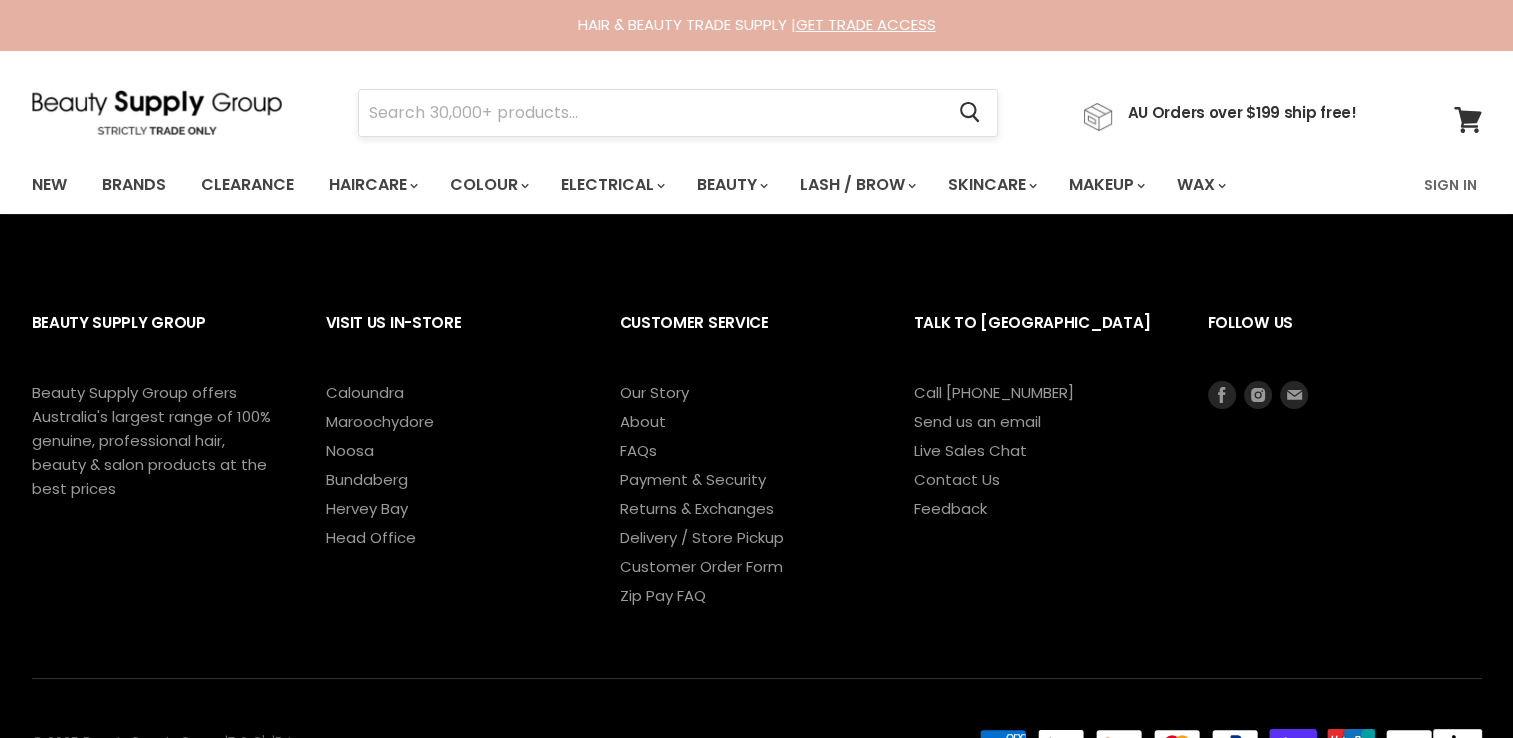 click at bounding box center [651, 113] 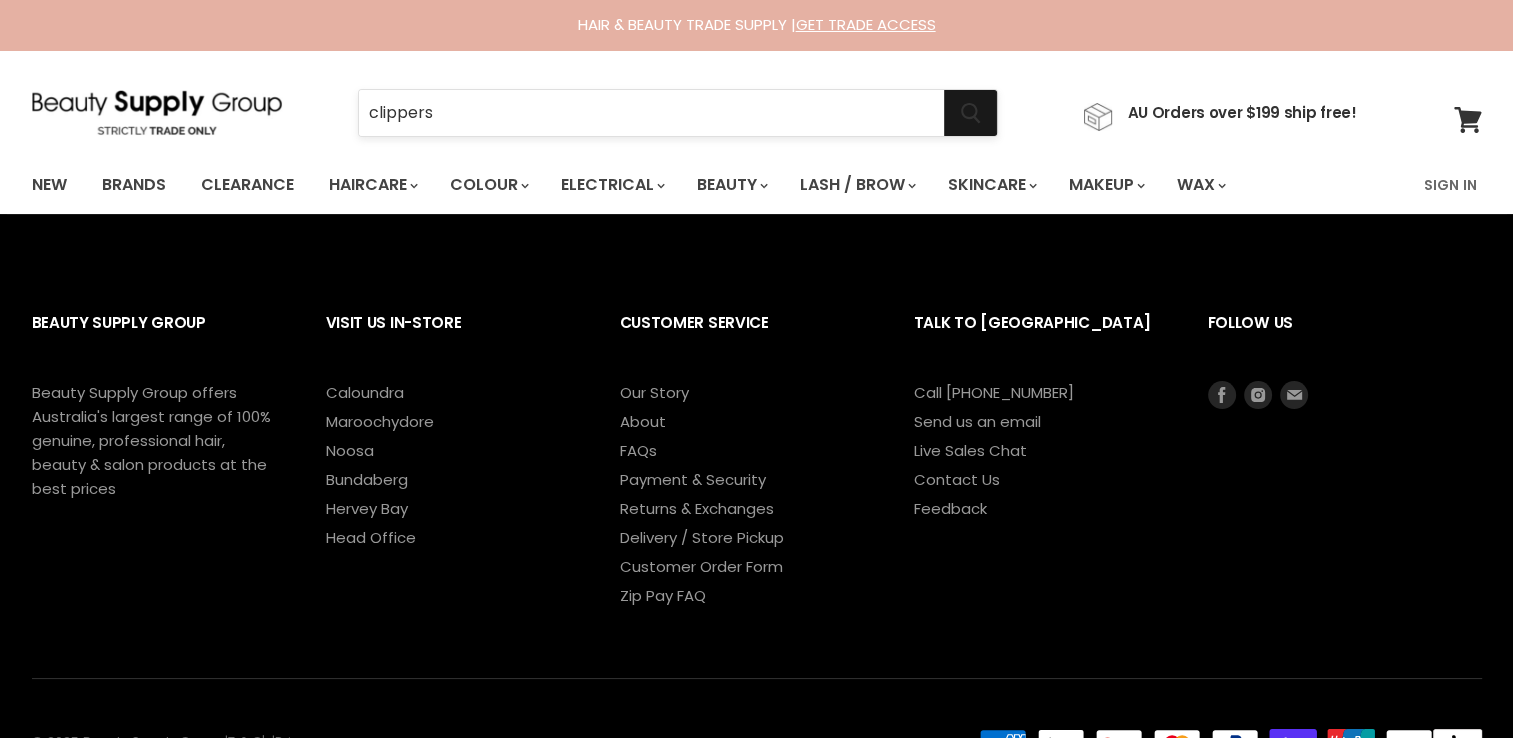type on "clippers" 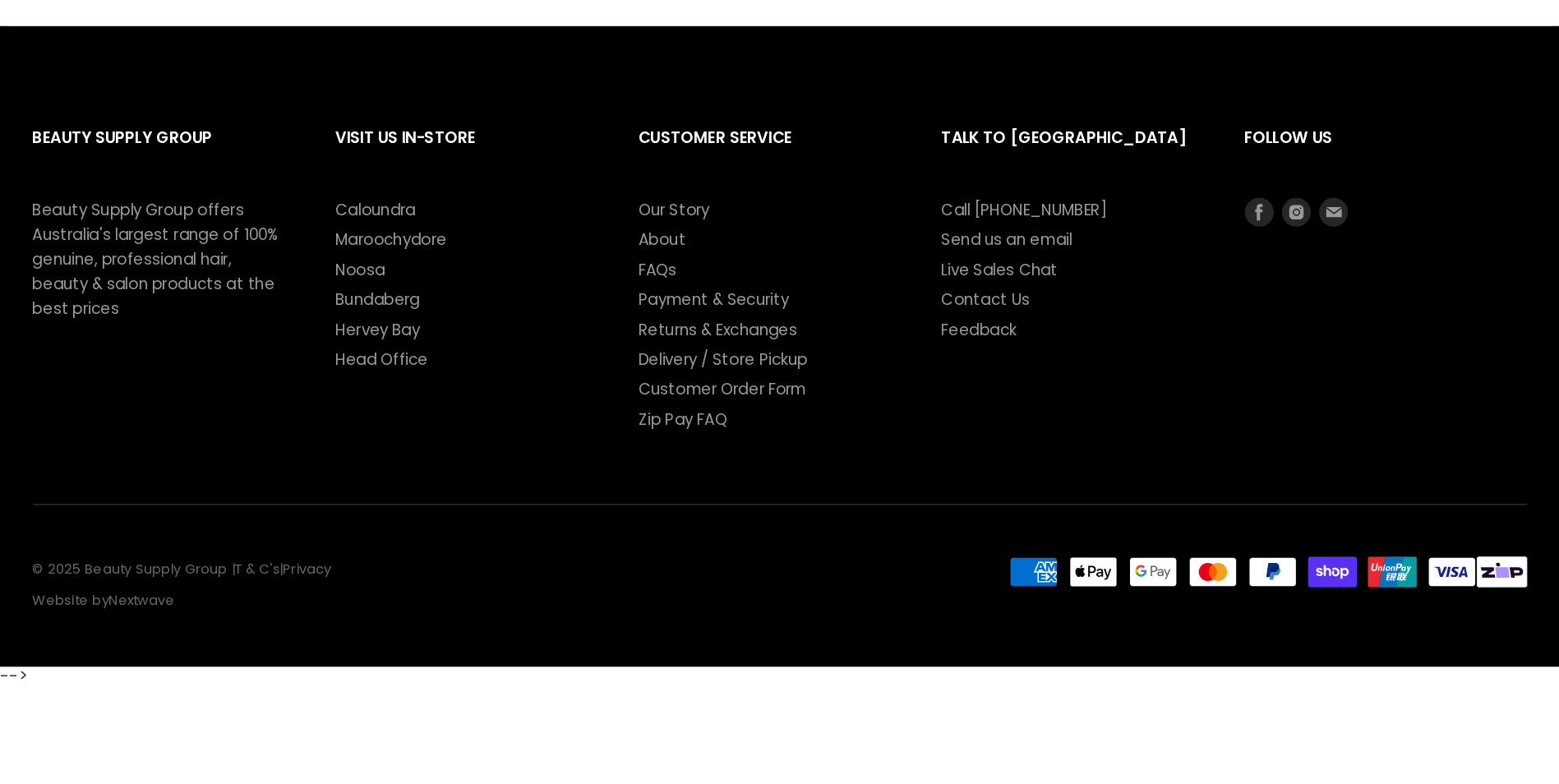 scroll, scrollTop: 0, scrollLeft: 0, axis: both 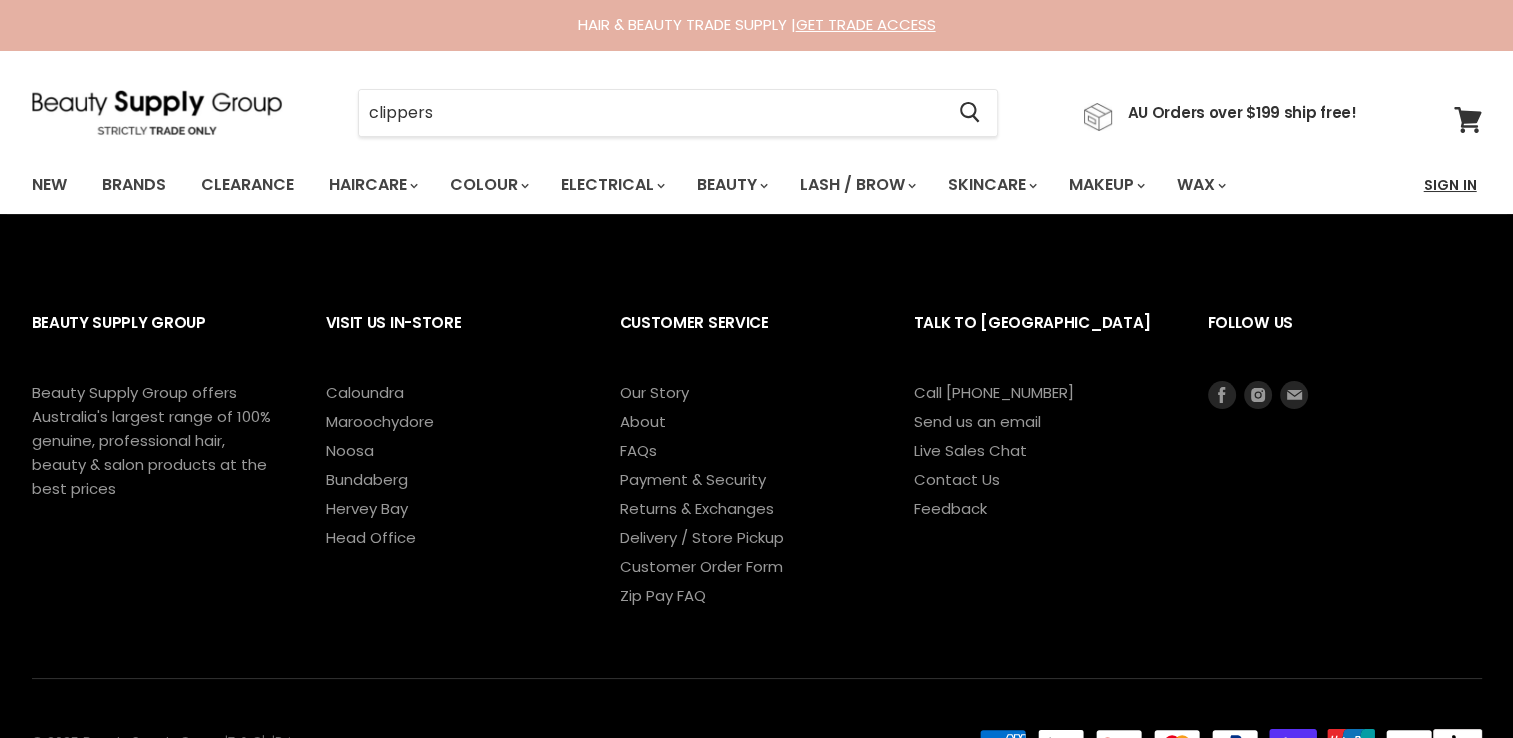click on "Sign In" at bounding box center (1450, 185) 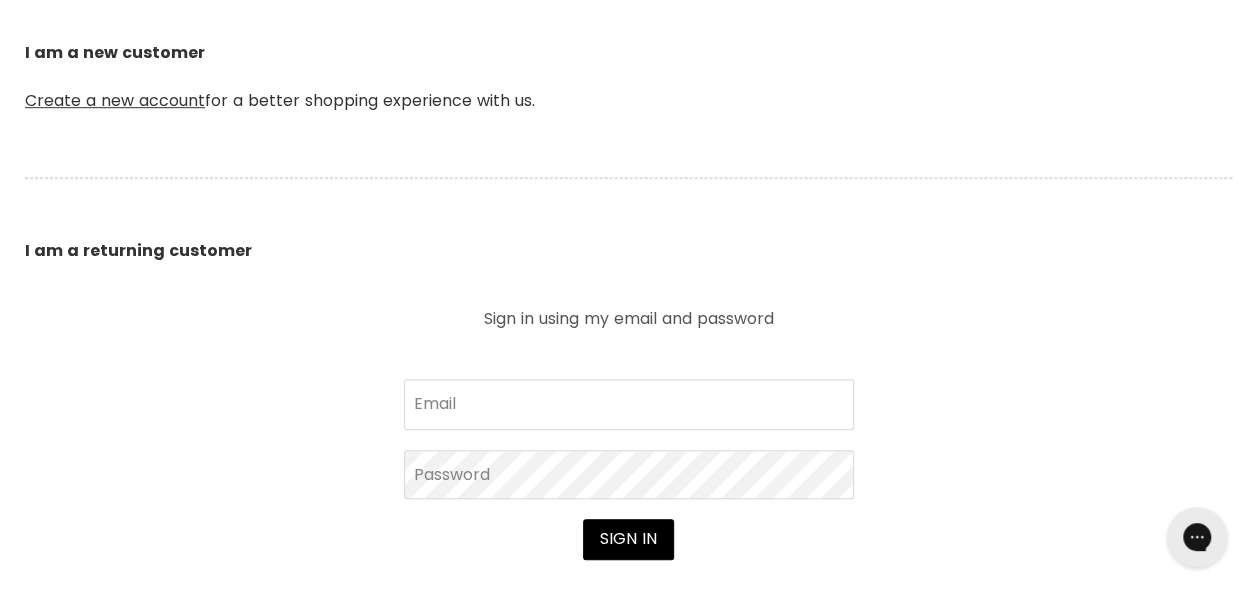 scroll, scrollTop: 601, scrollLeft: 0, axis: vertical 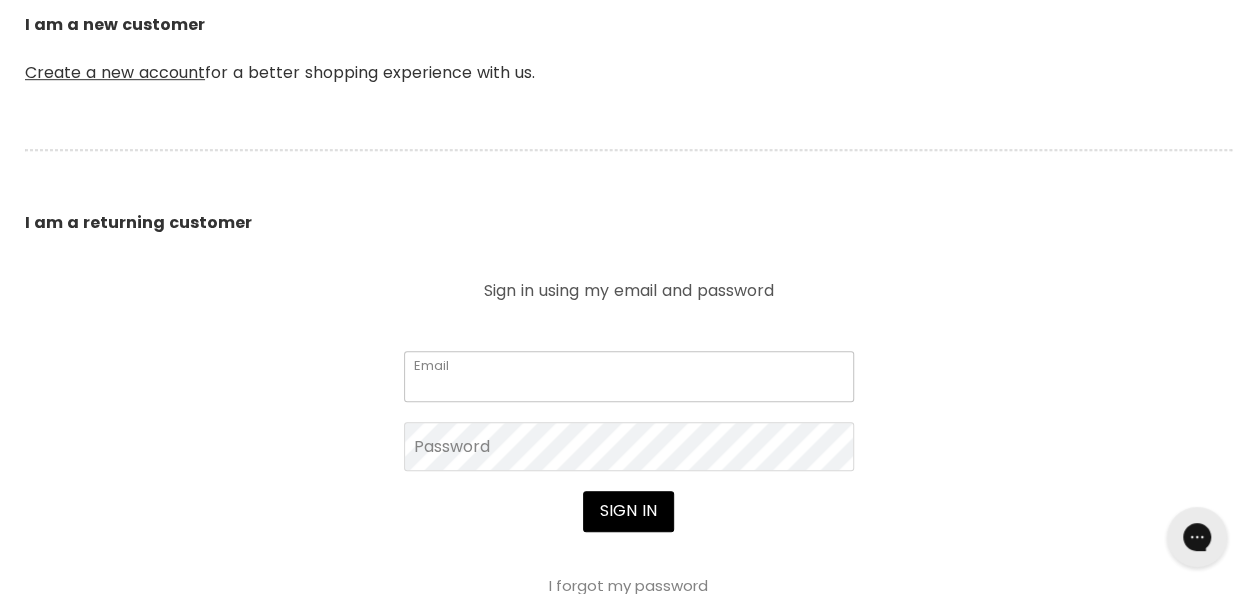 click on "Email" at bounding box center [629, 376] 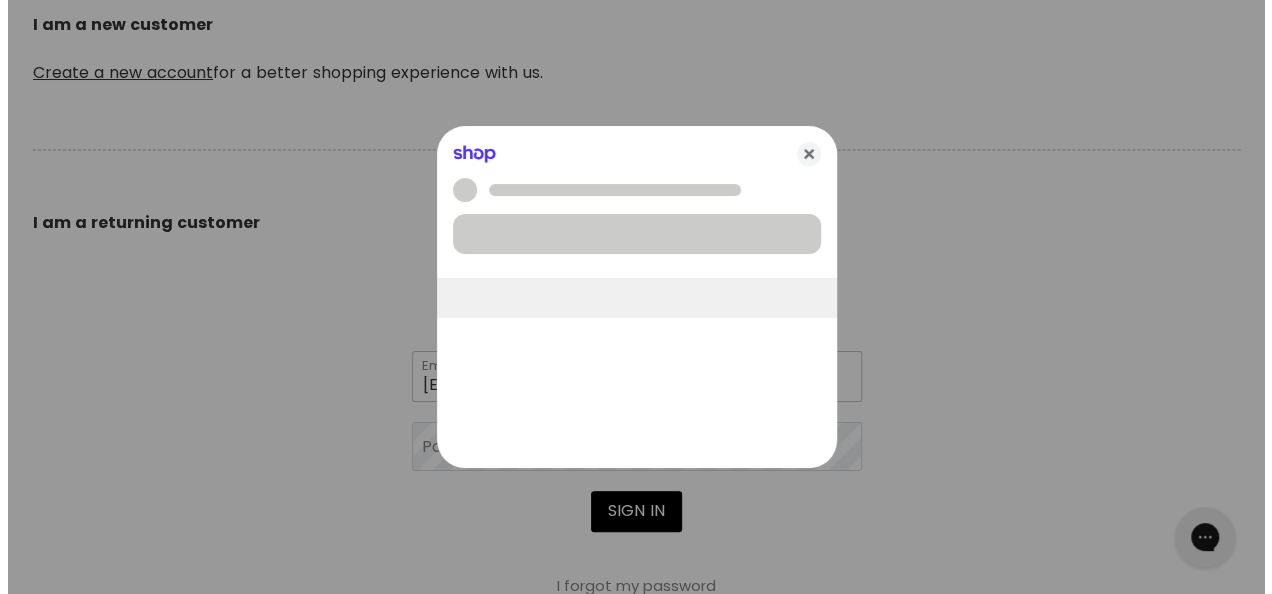 scroll, scrollTop: 602, scrollLeft: 0, axis: vertical 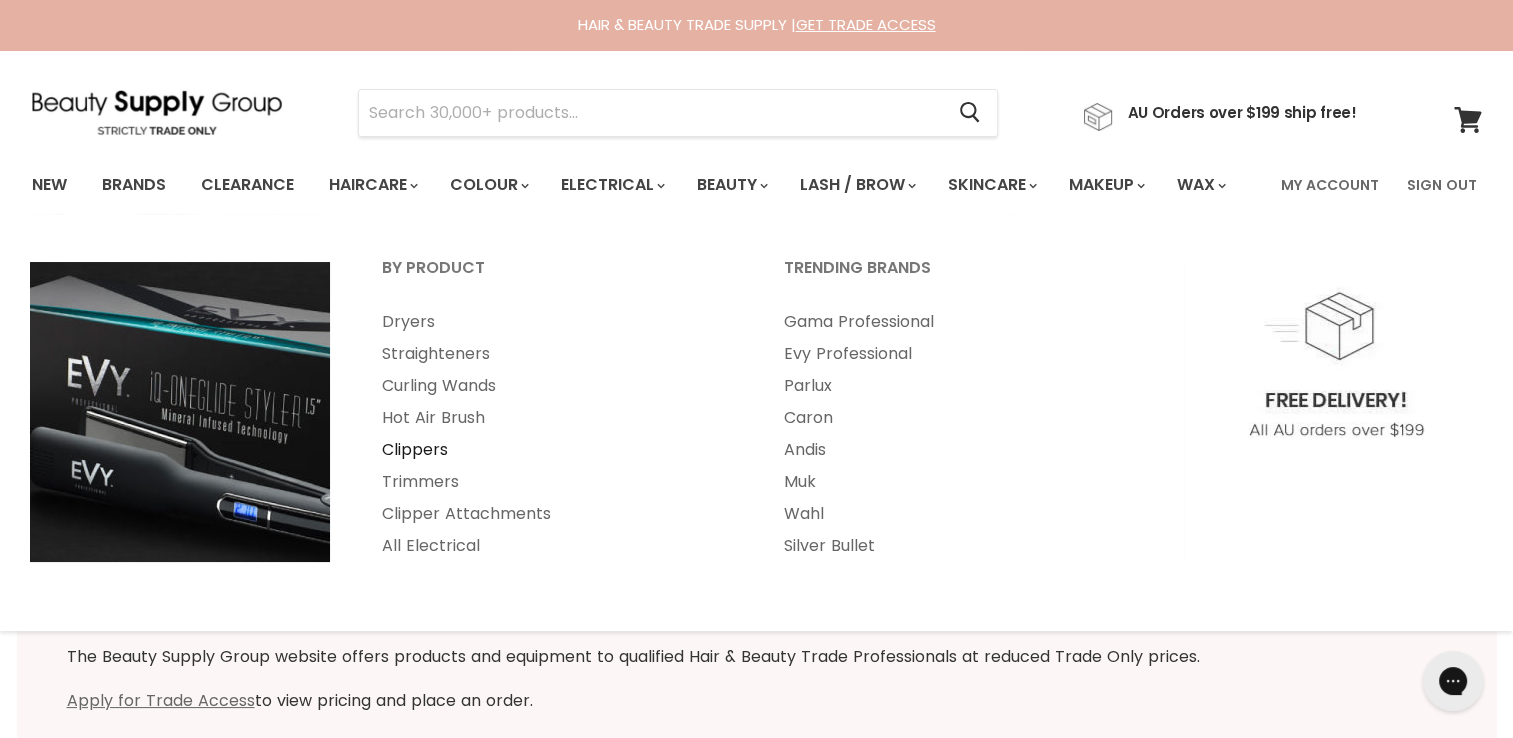 click on "Clippers" at bounding box center [556, 450] 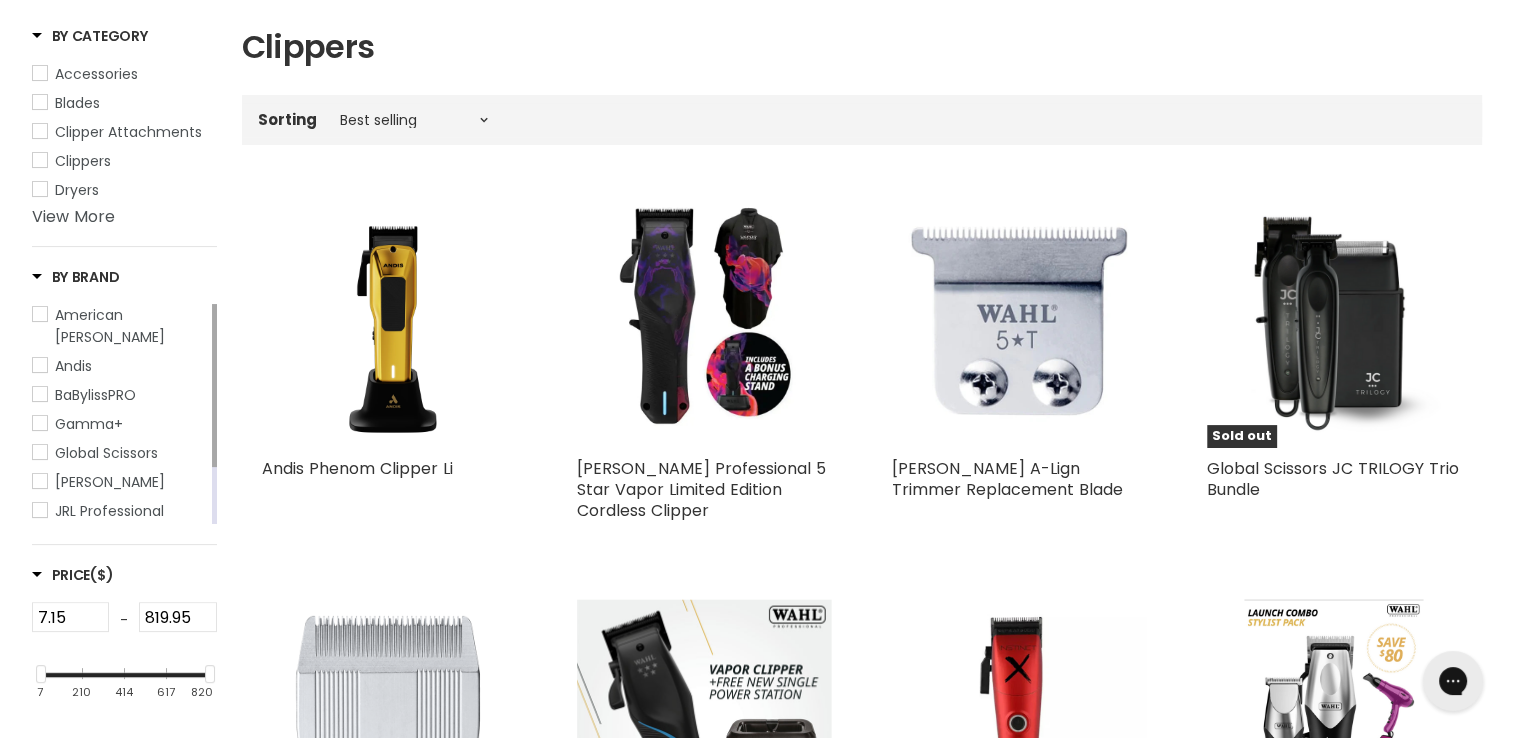 scroll, scrollTop: 300, scrollLeft: 0, axis: vertical 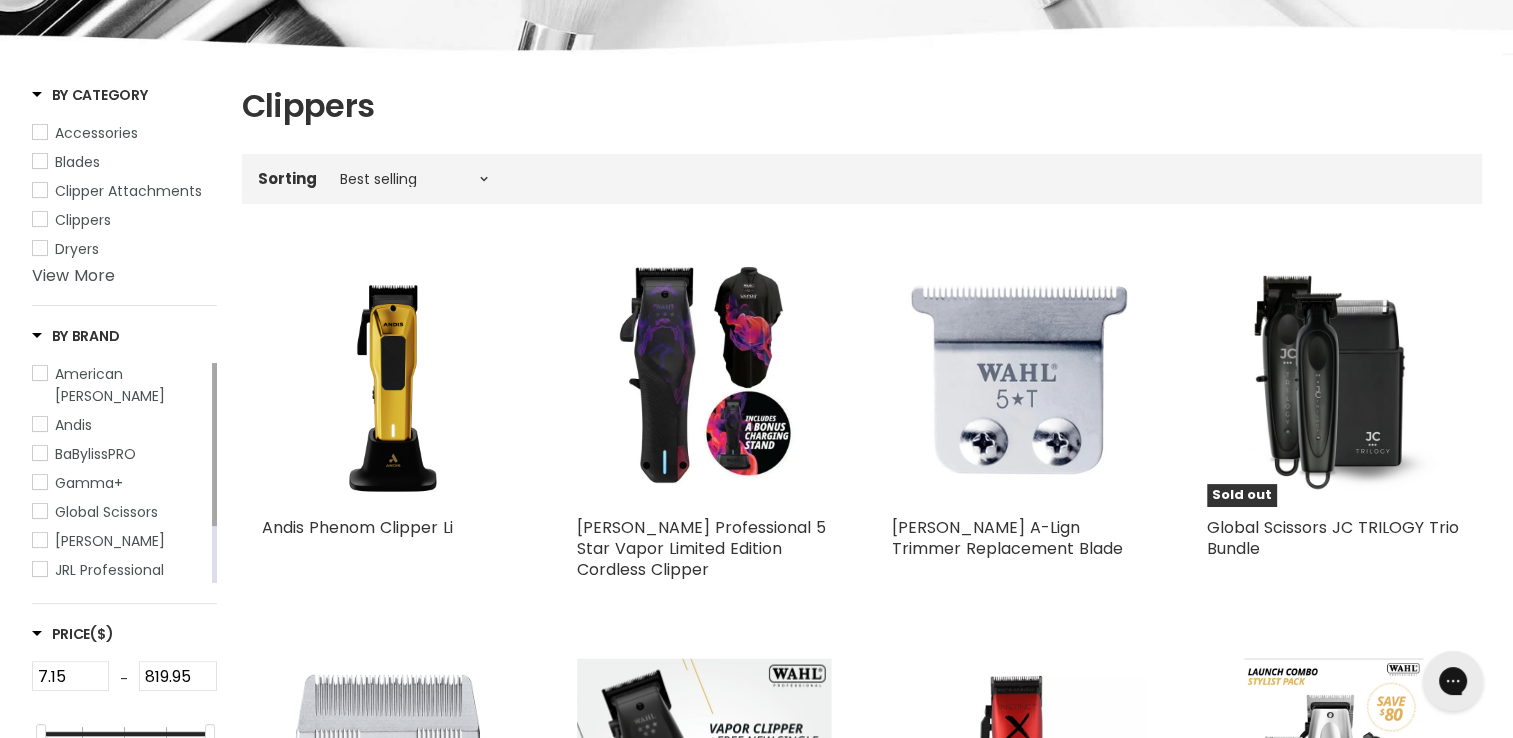click at bounding box center (40, 219) 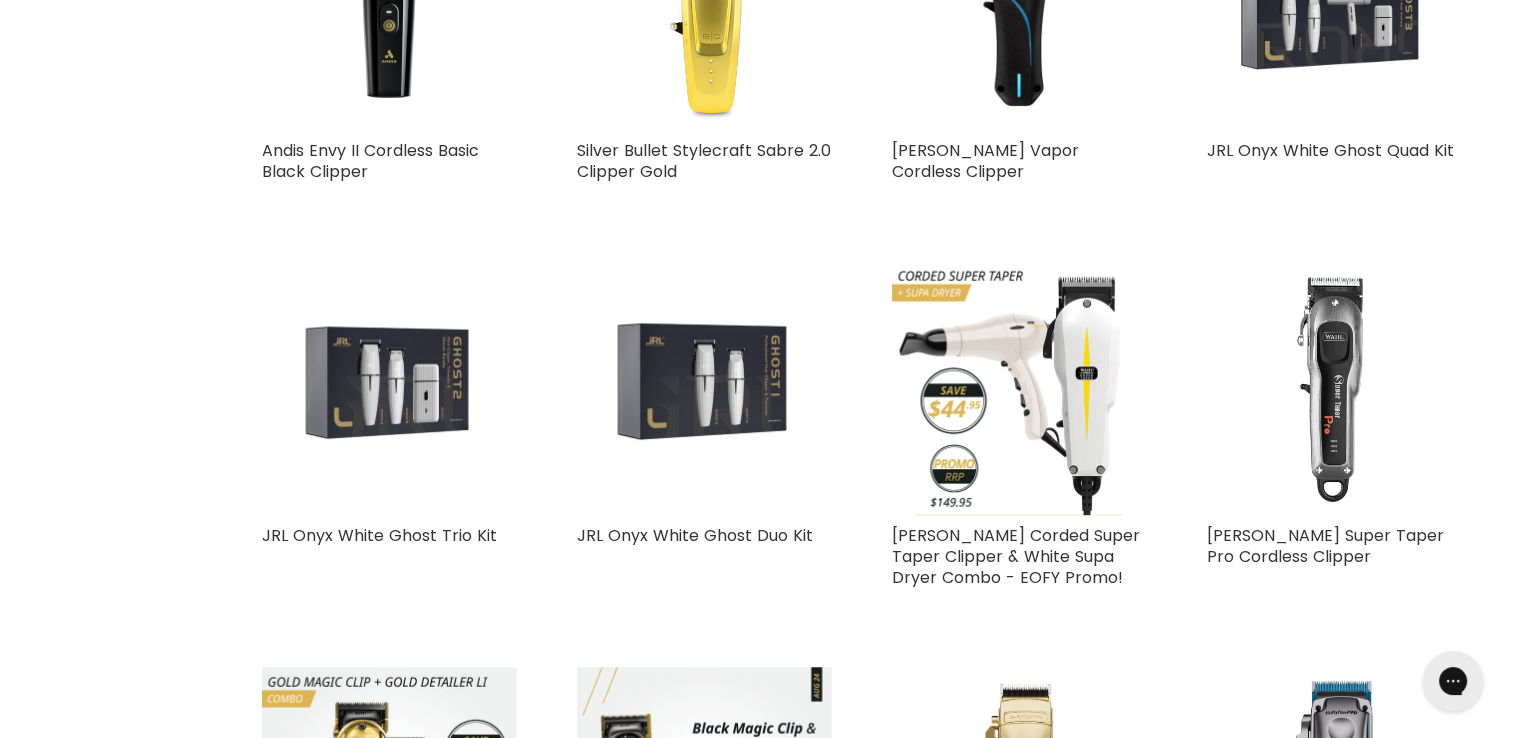 scroll, scrollTop: 1900, scrollLeft: 0, axis: vertical 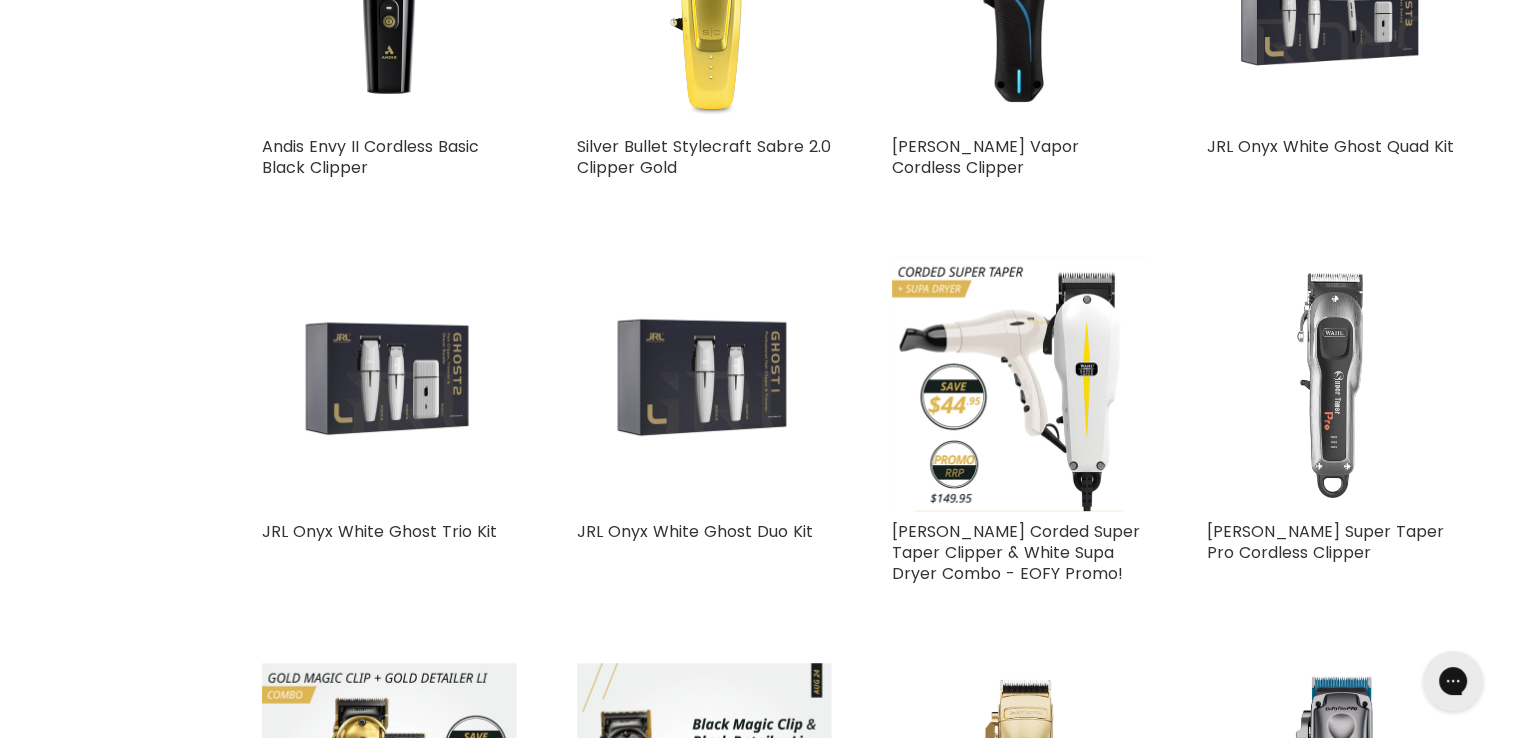 click at bounding box center (1334, 383) 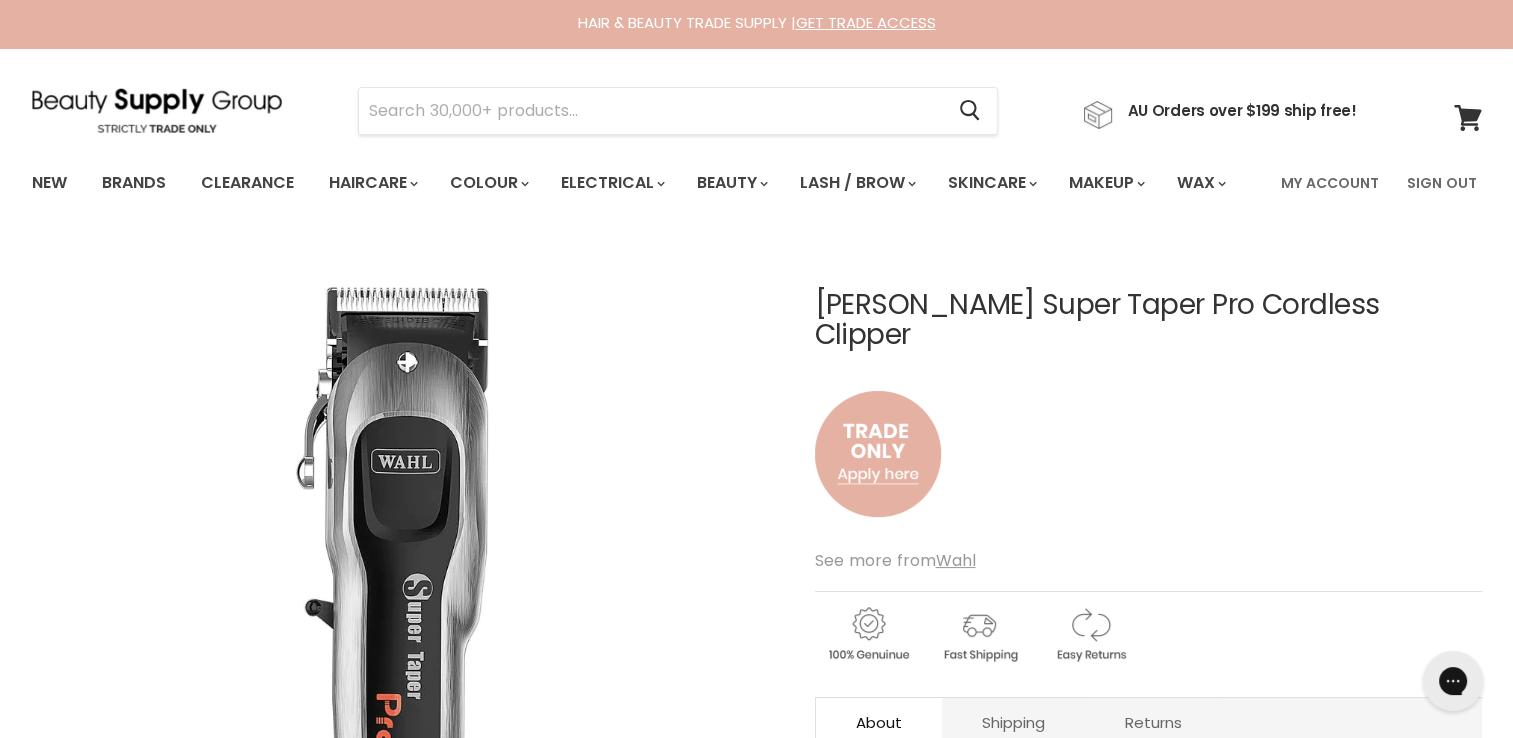 scroll, scrollTop: 0, scrollLeft: 0, axis: both 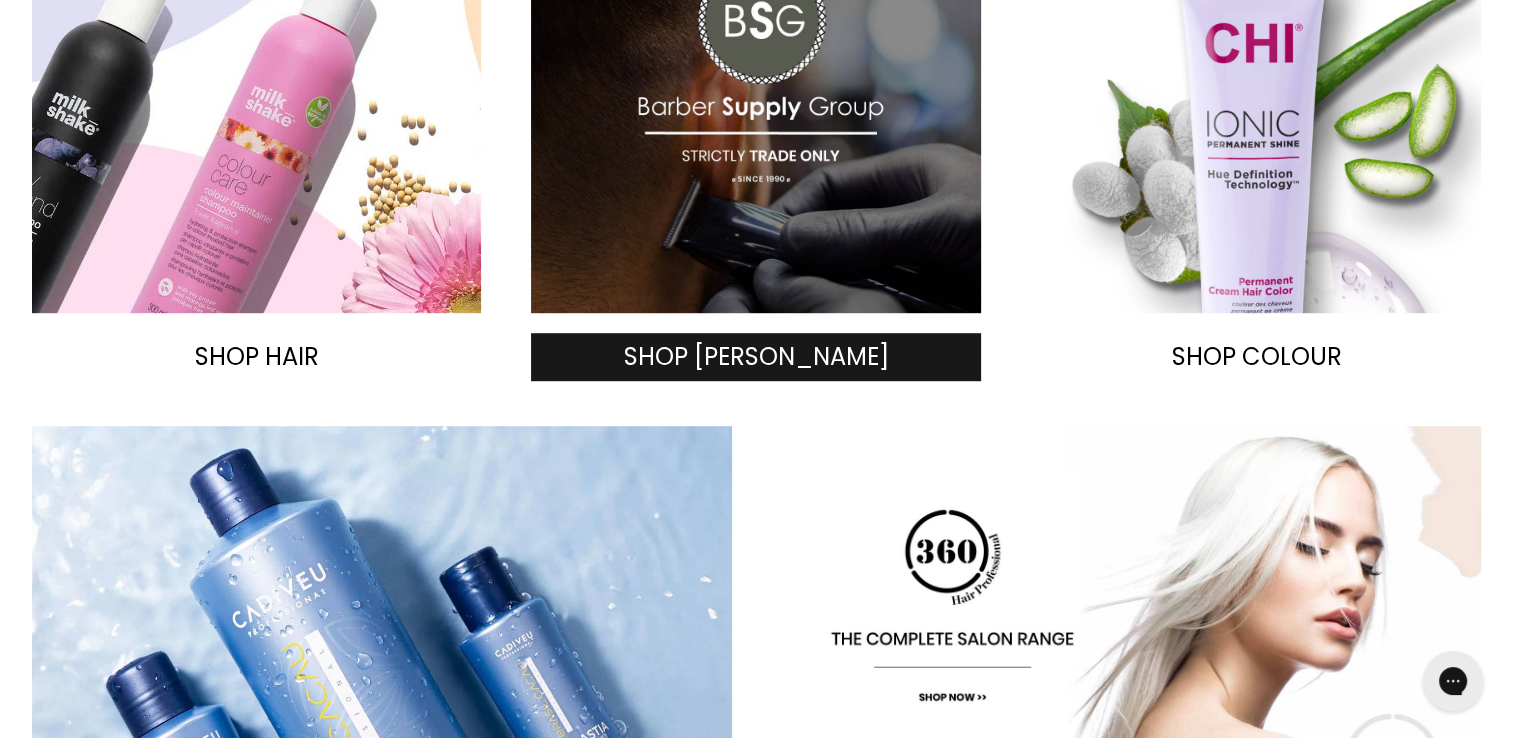 click on "SHOP BARBER" at bounding box center (756, 356) 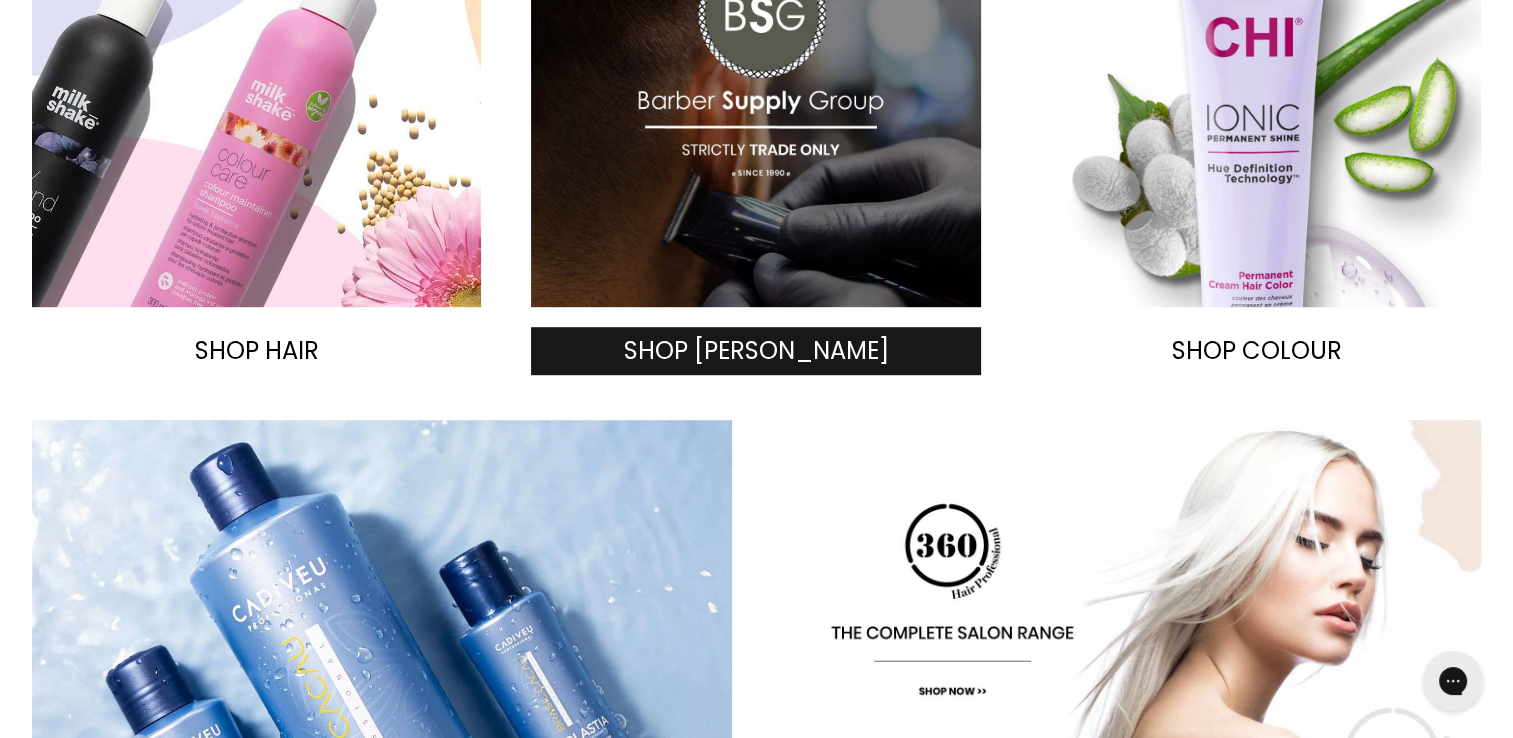 scroll, scrollTop: 1200, scrollLeft: 0, axis: vertical 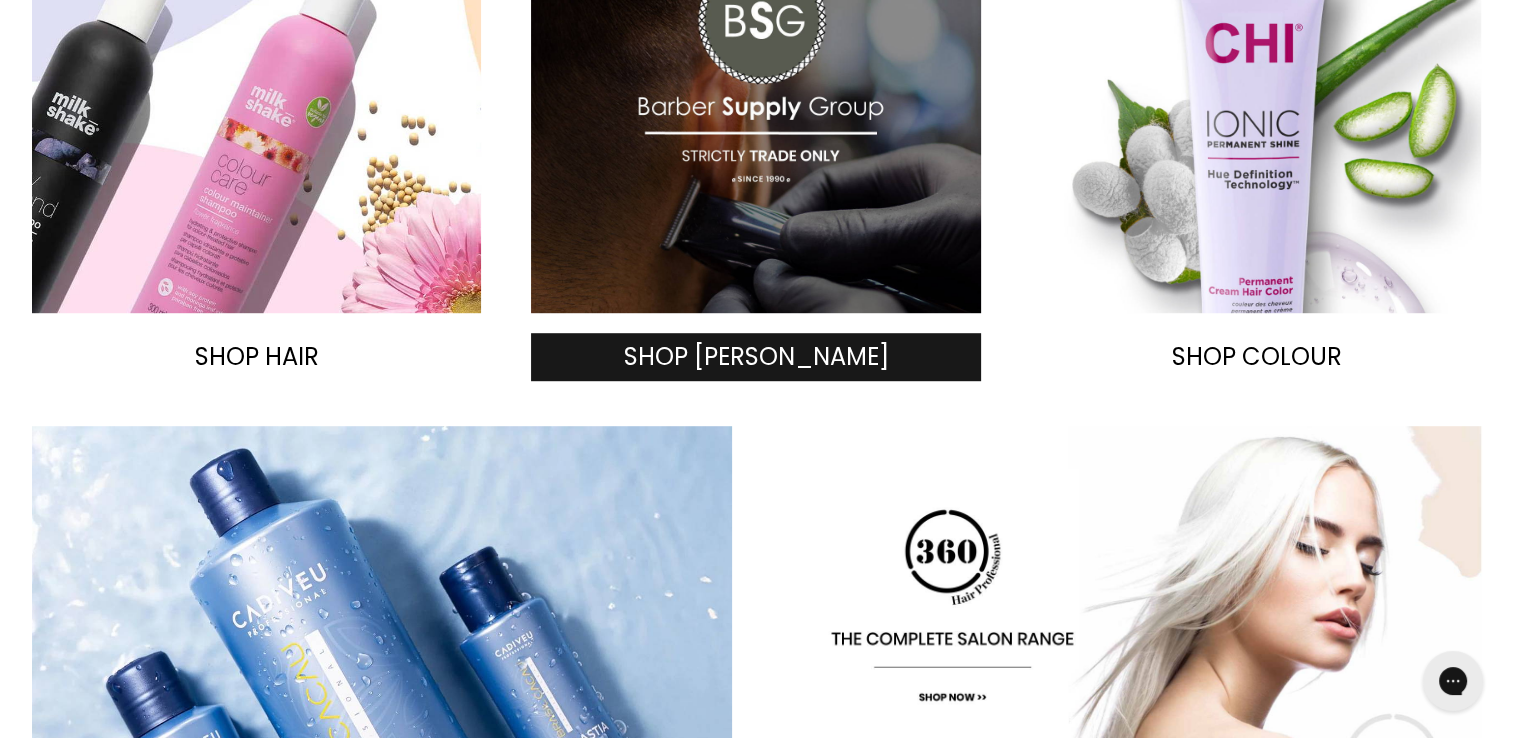 click on "SHOP BARBER" at bounding box center (756, 356) 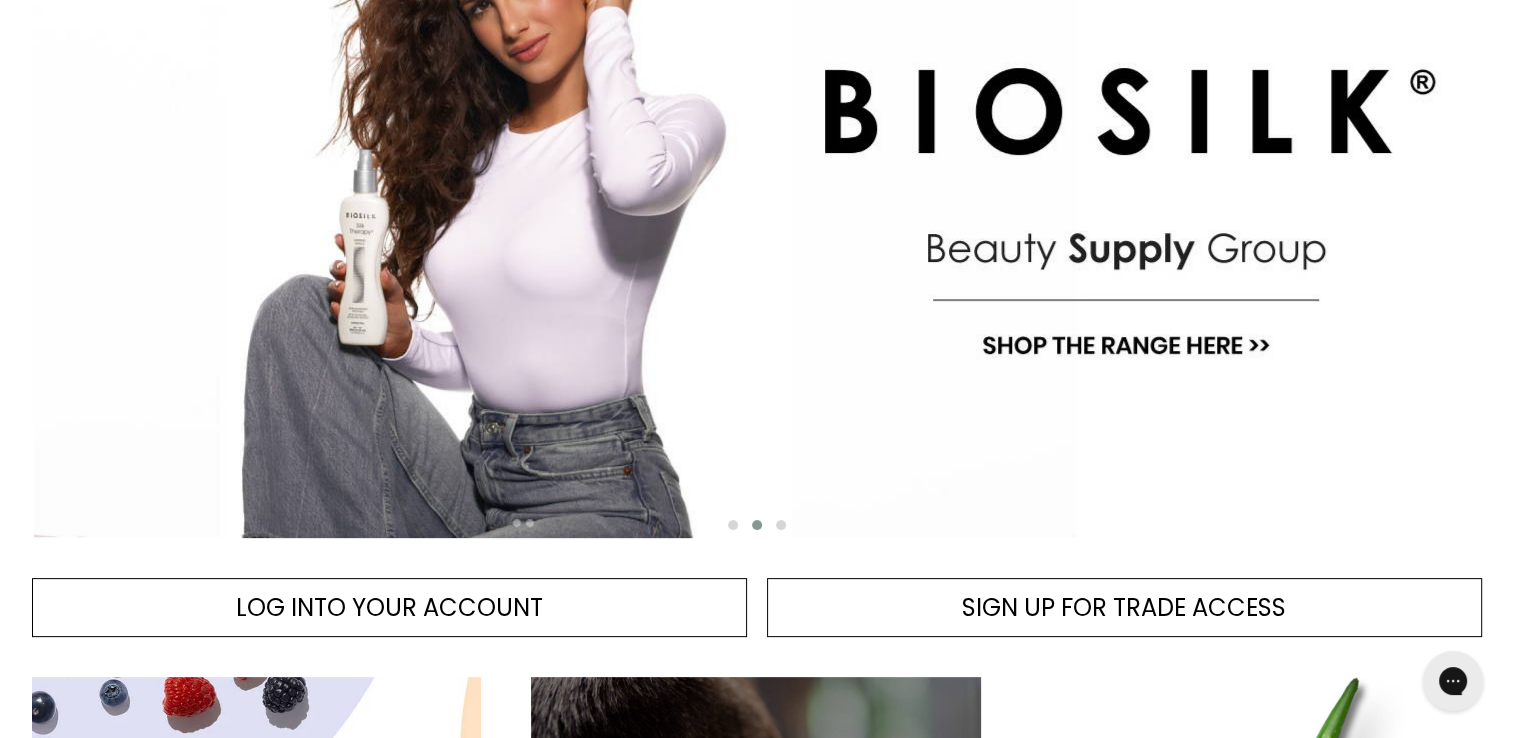 scroll, scrollTop: 0, scrollLeft: 0, axis: both 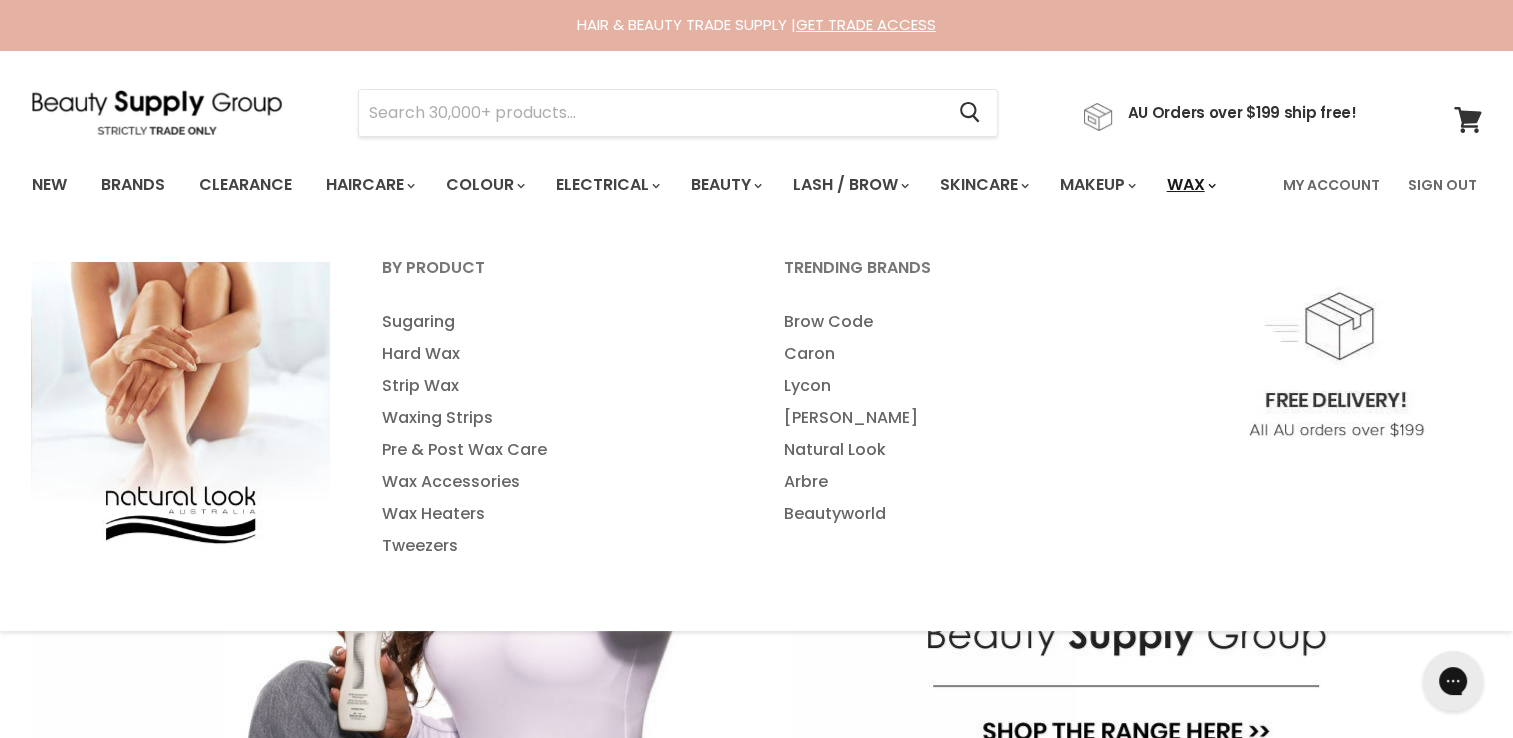 click 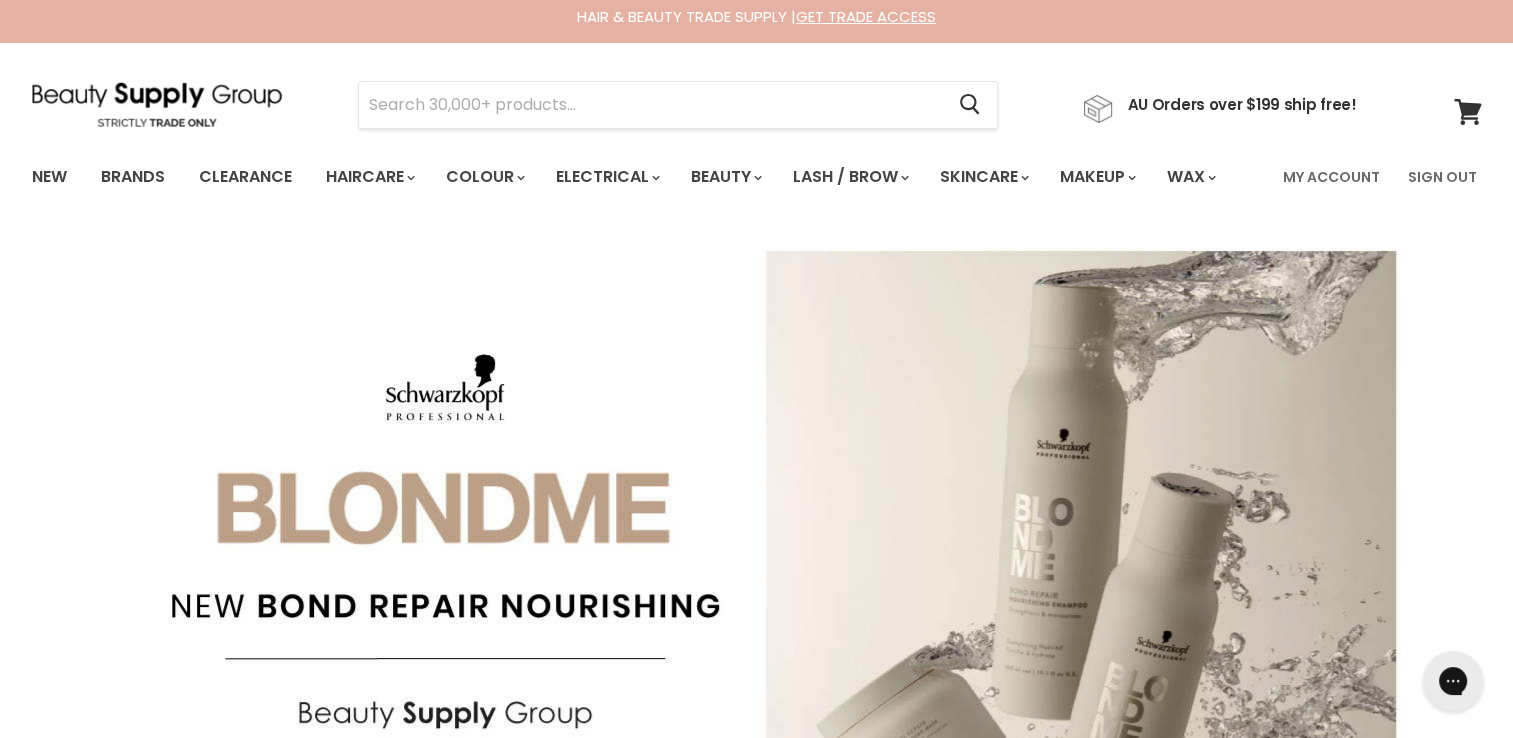 scroll, scrollTop: 0, scrollLeft: 0, axis: both 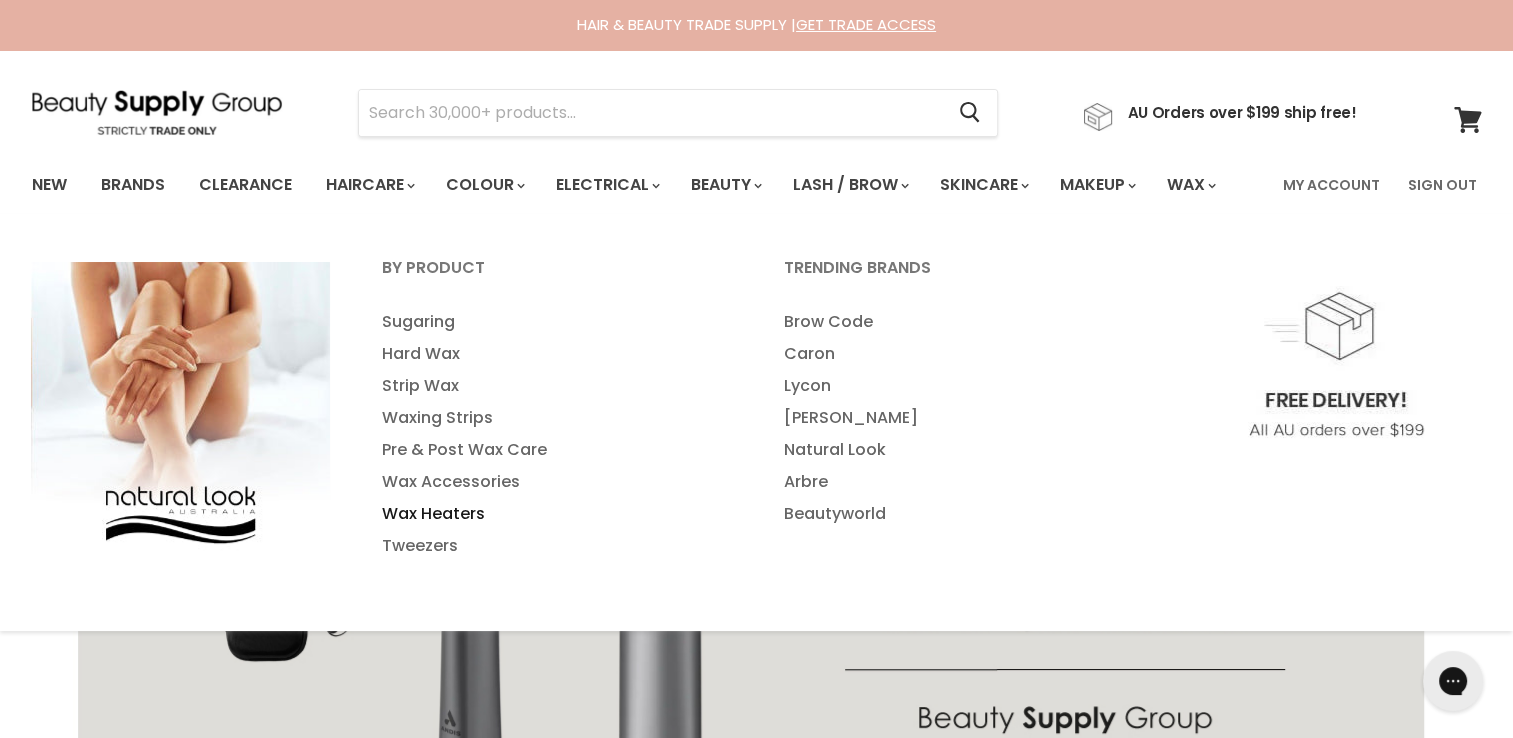 click on "Wax Heaters" at bounding box center (556, 514) 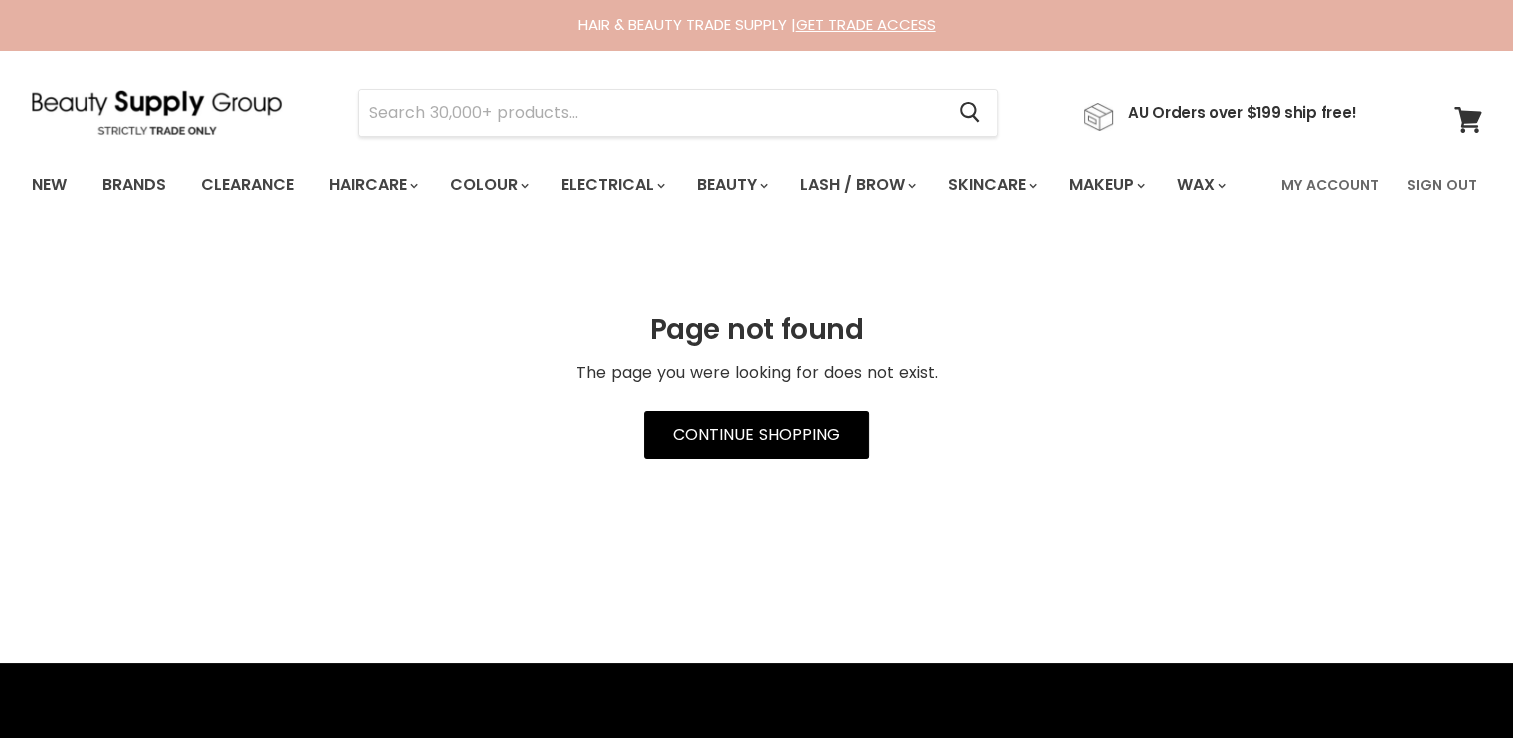 scroll, scrollTop: 0, scrollLeft: 0, axis: both 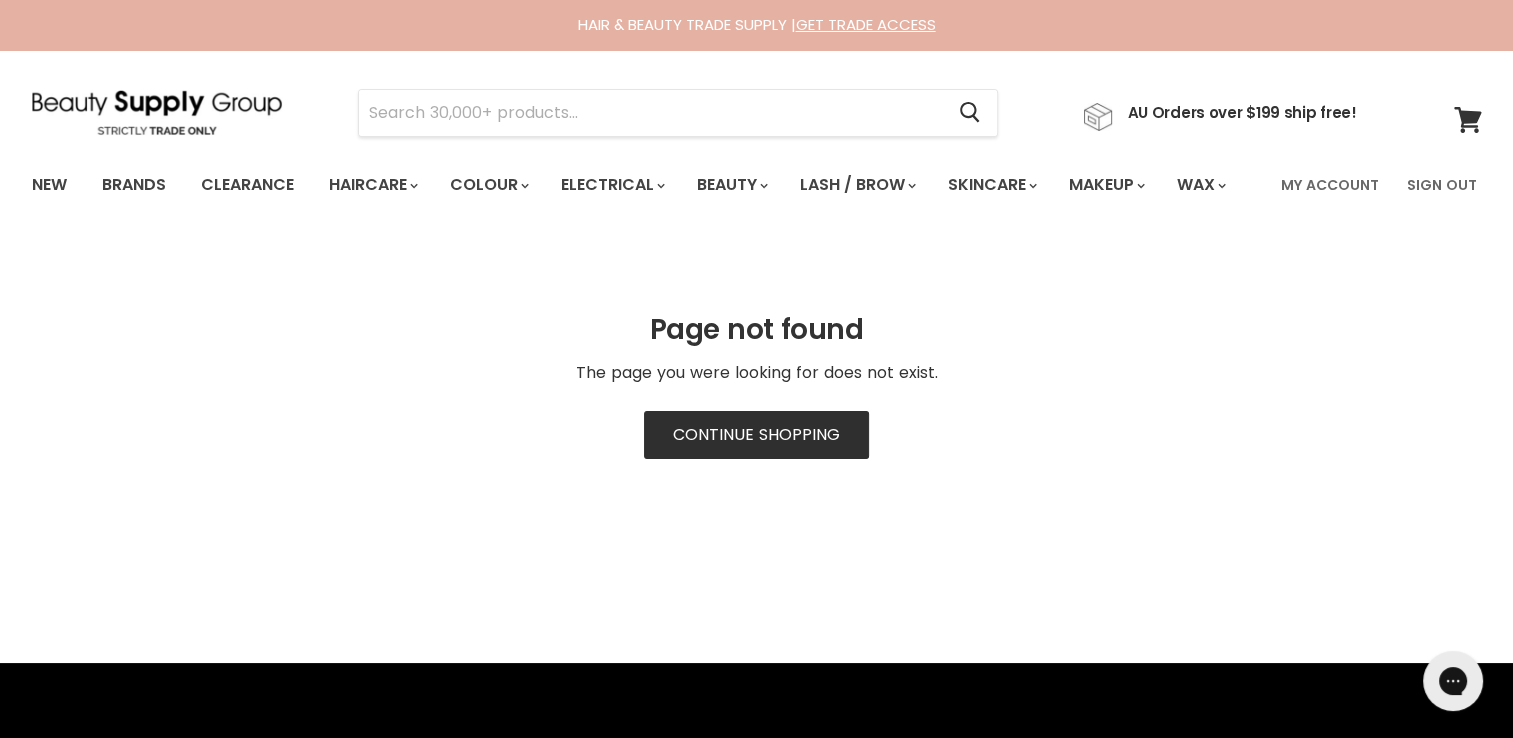 click on "Continue Shopping" at bounding box center [756, 435] 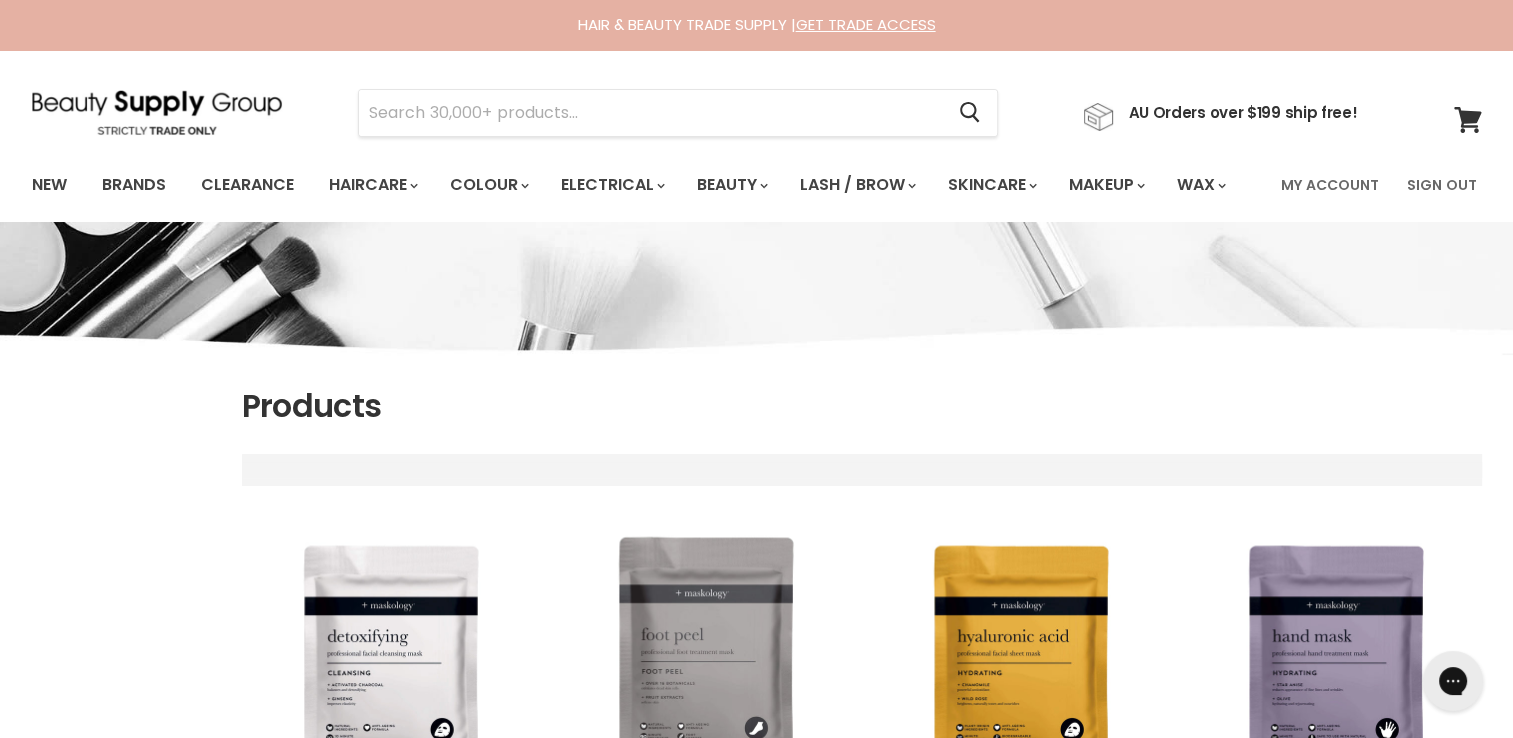 scroll, scrollTop: 0, scrollLeft: 0, axis: both 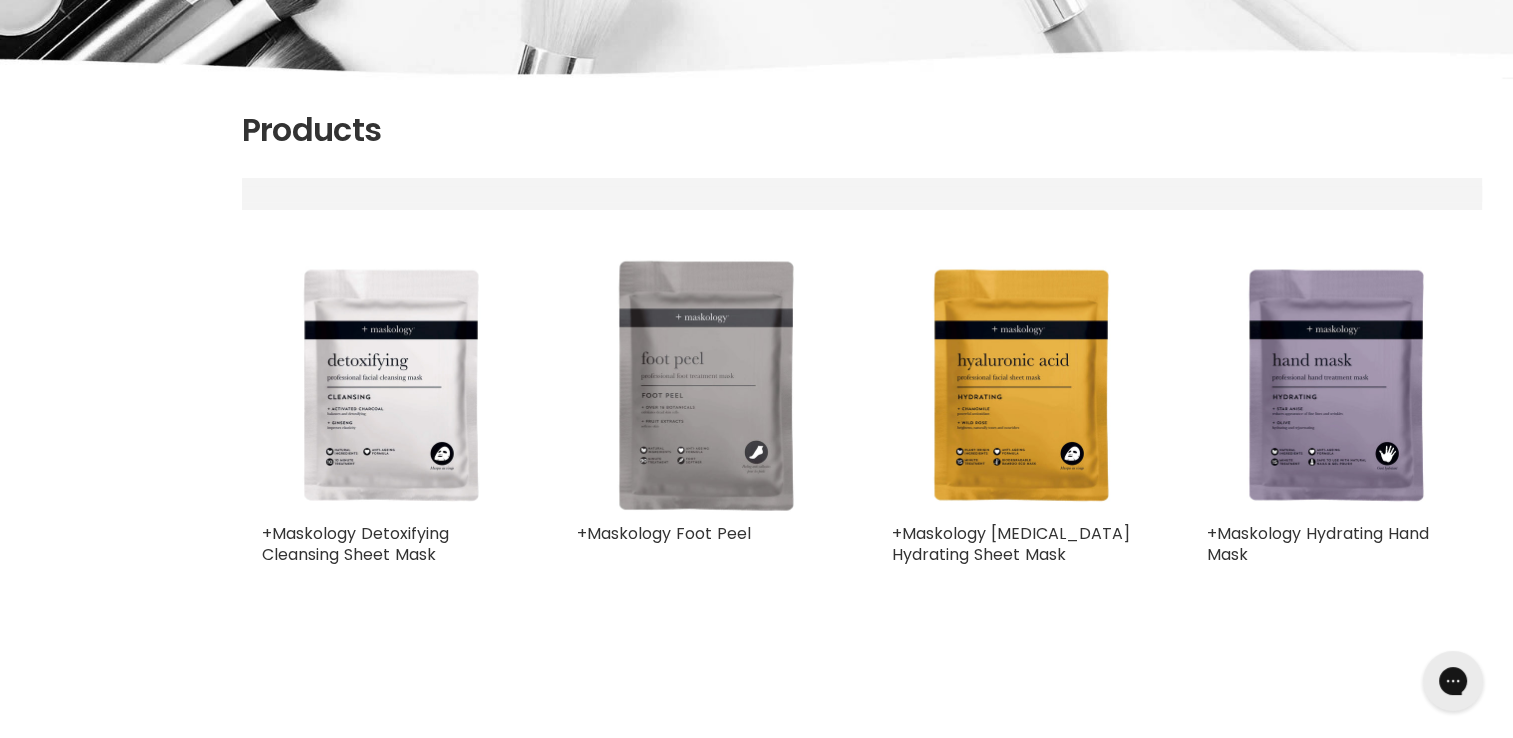 select on "title-ascending" 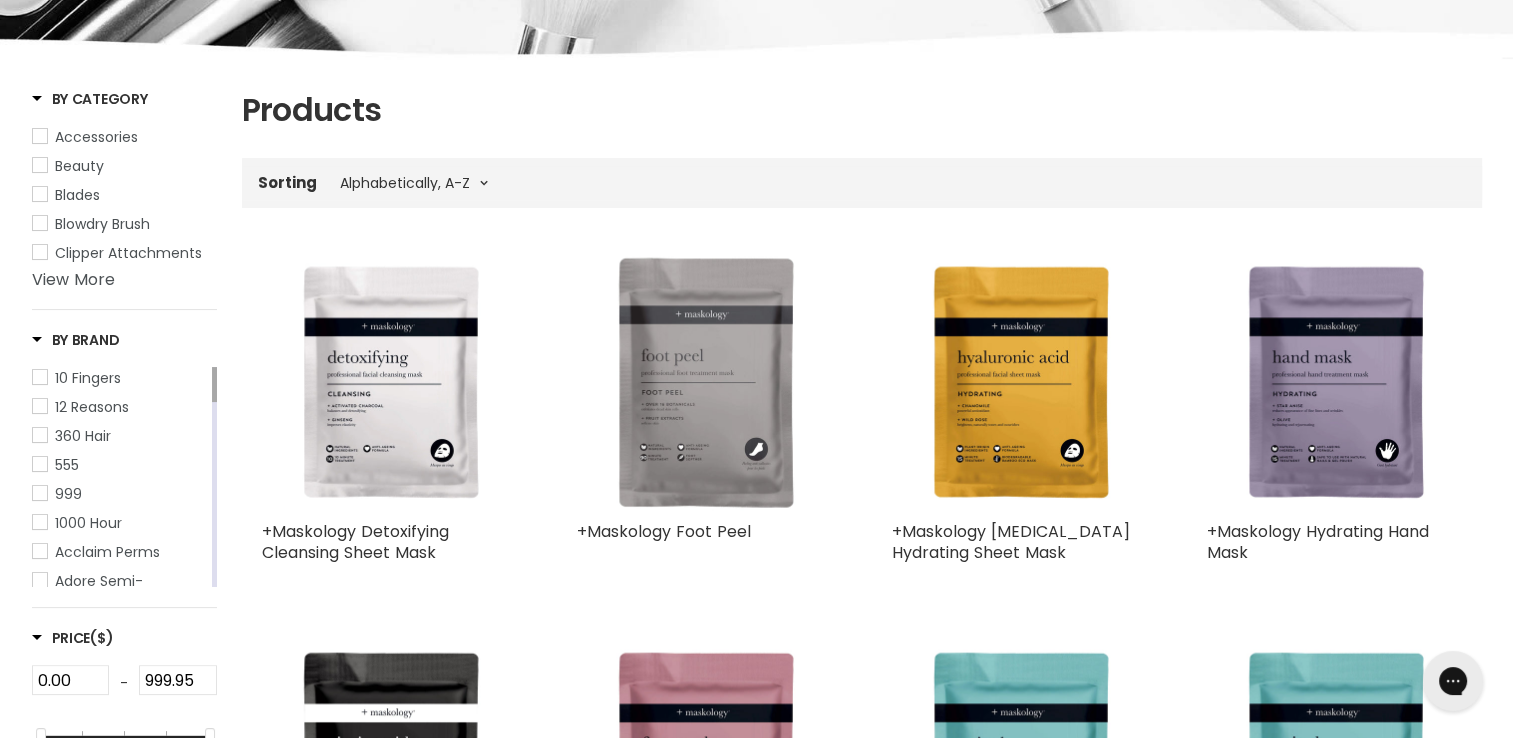 scroll, scrollTop: 300, scrollLeft: 0, axis: vertical 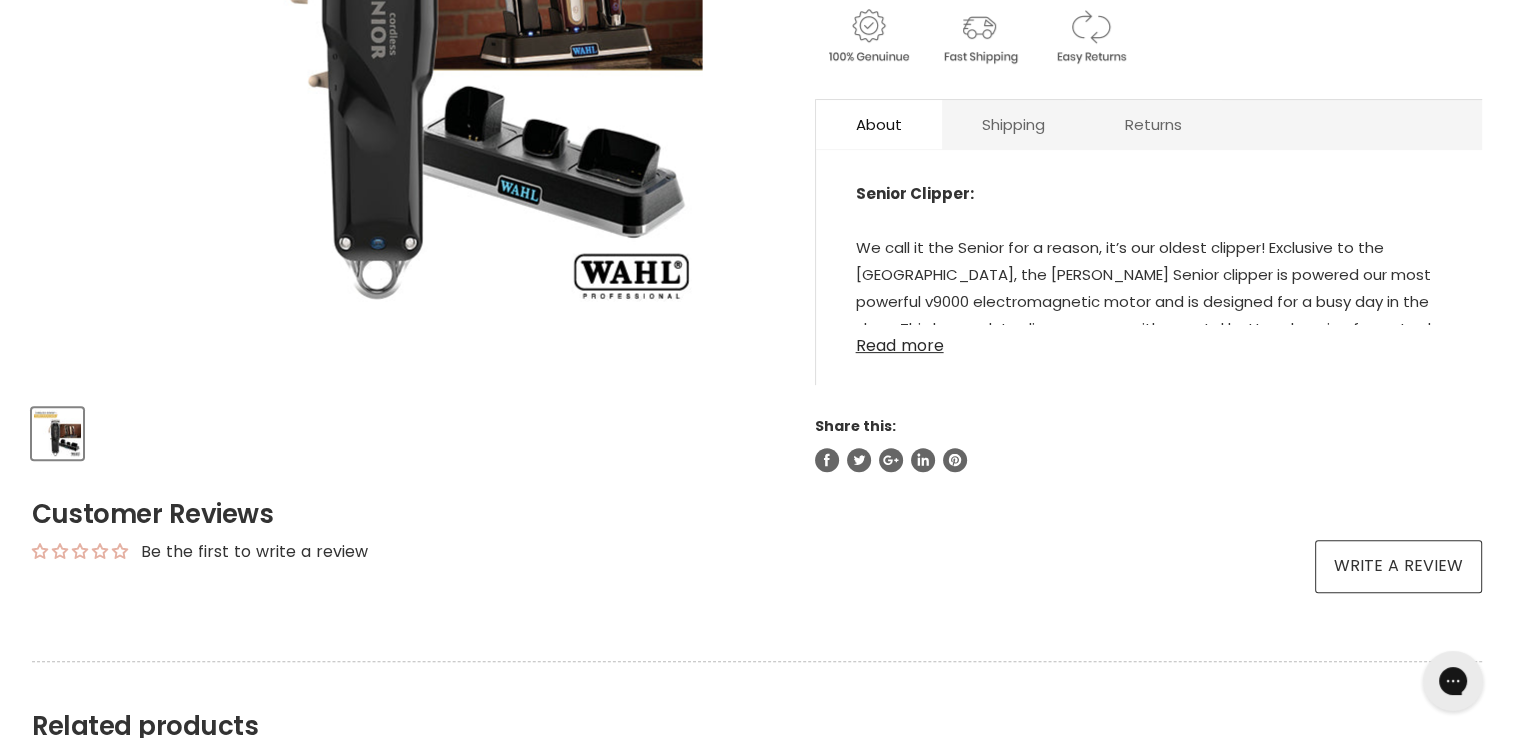 click on "Read more" at bounding box center [1149, 340] 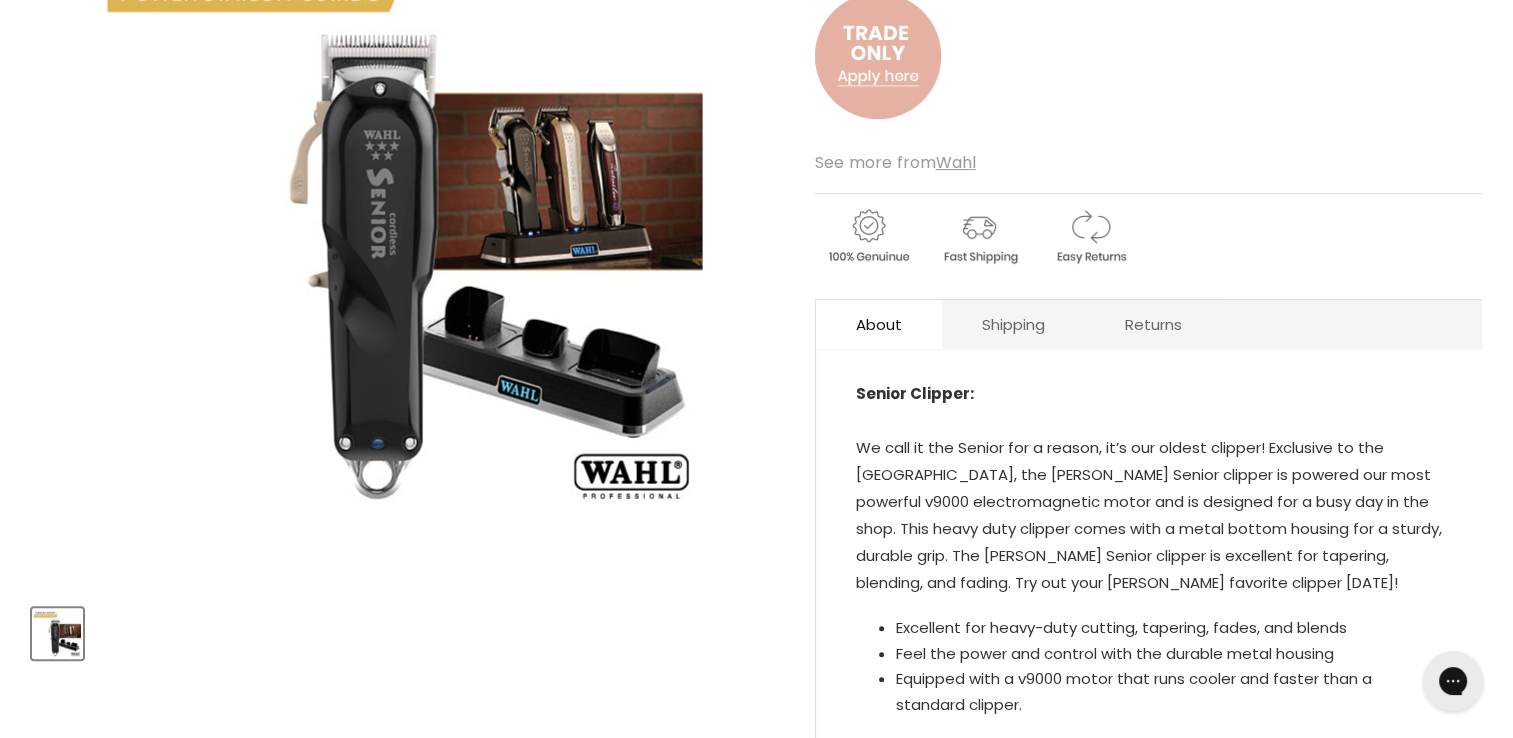 scroll, scrollTop: 0, scrollLeft: 0, axis: both 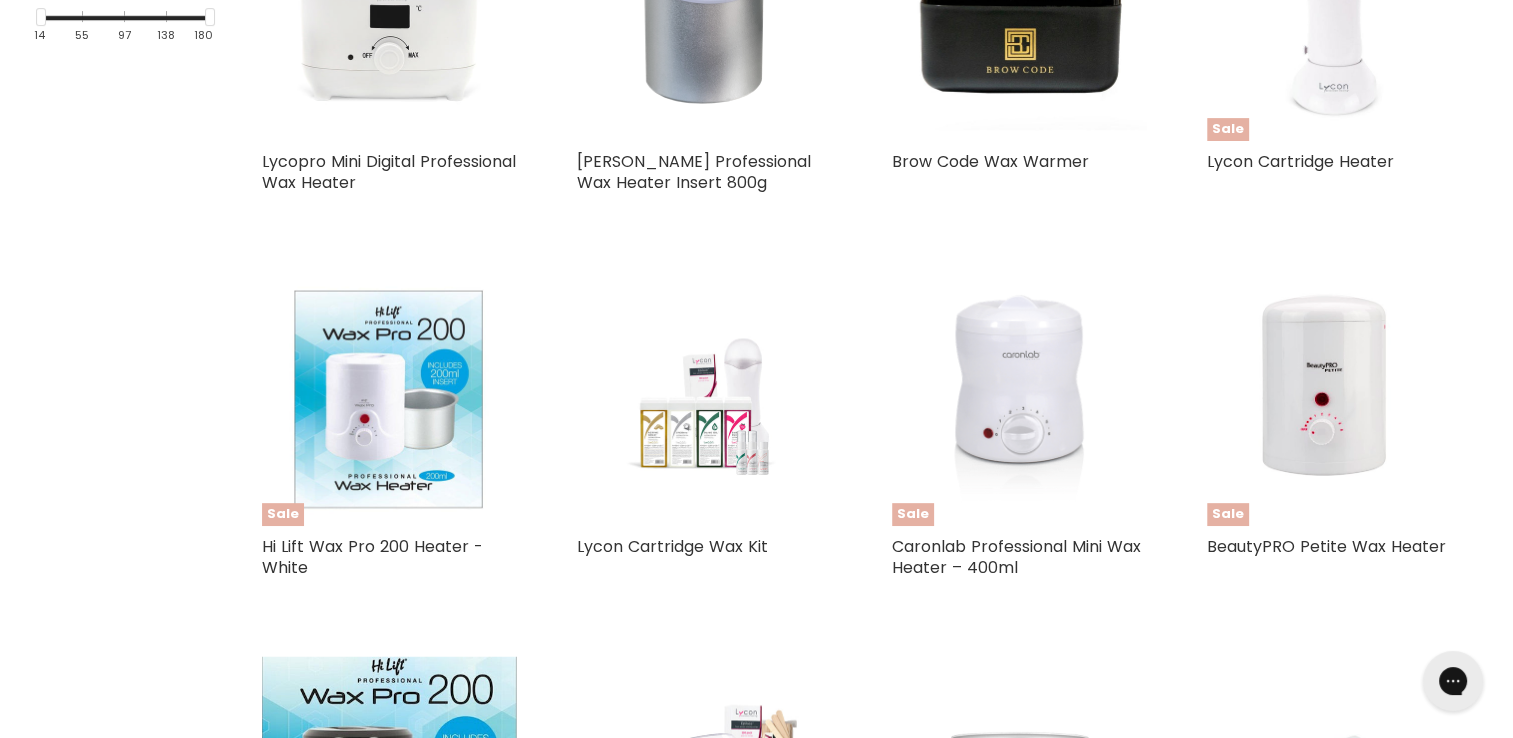 click at bounding box center (389, 13) 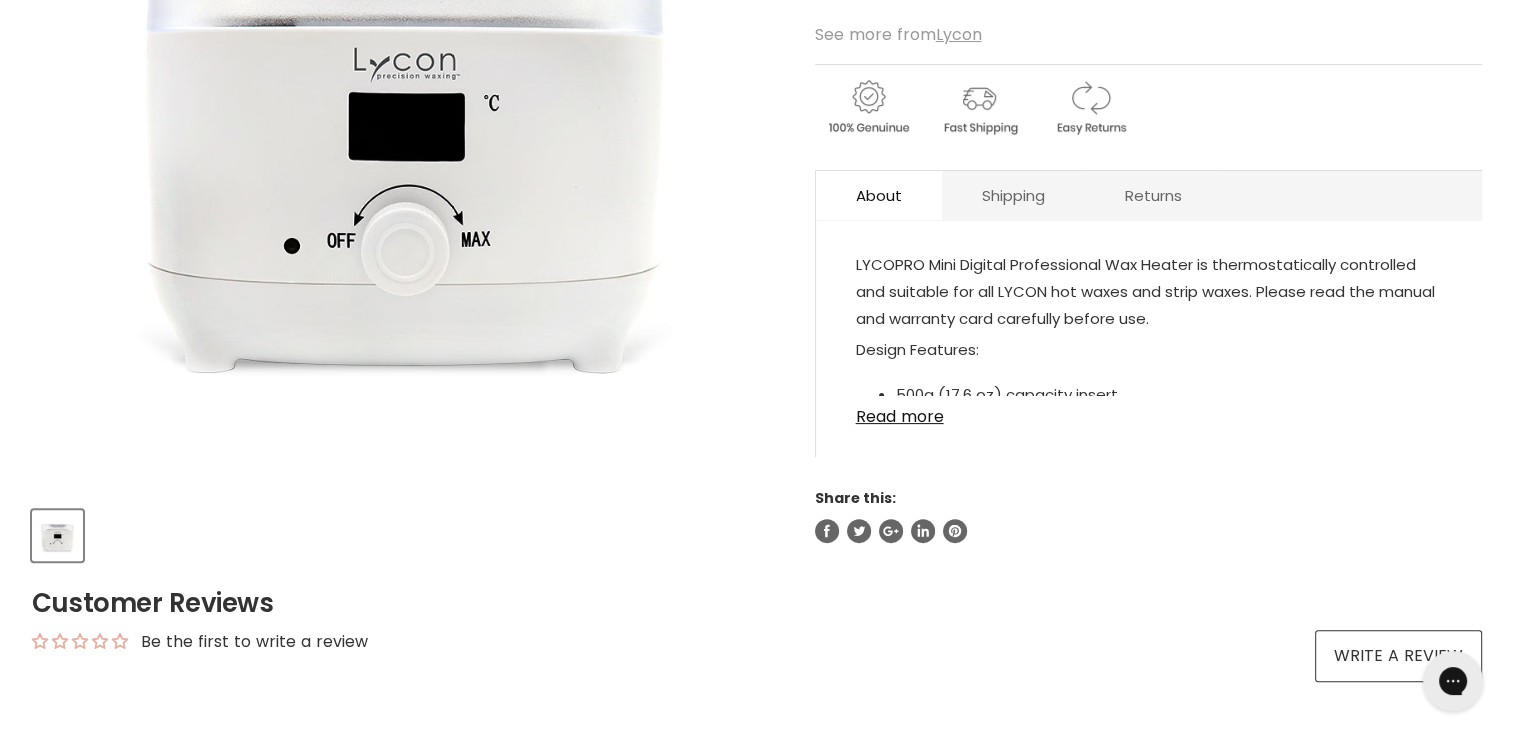 scroll, scrollTop: 500, scrollLeft: 0, axis: vertical 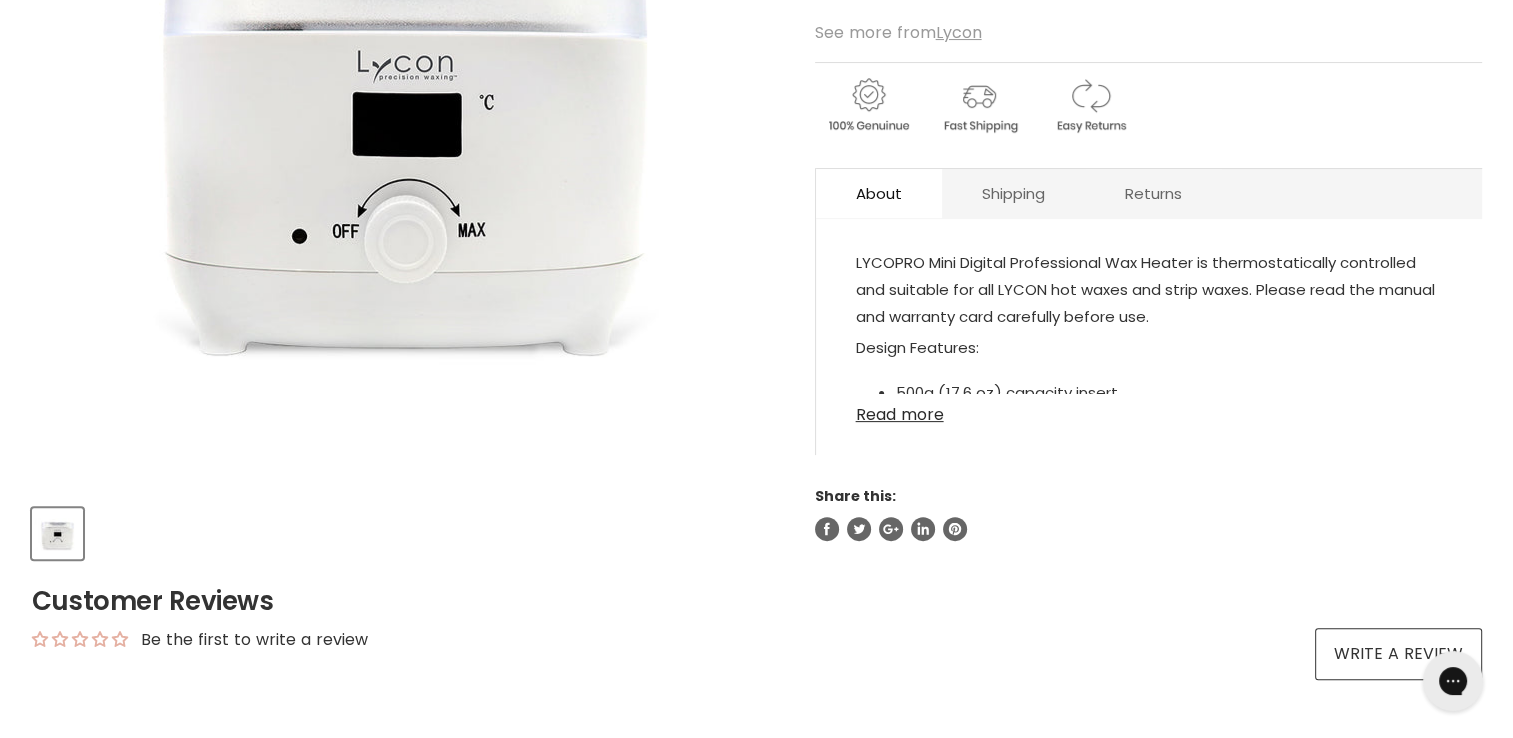click on "Read more" at bounding box center (1149, 409) 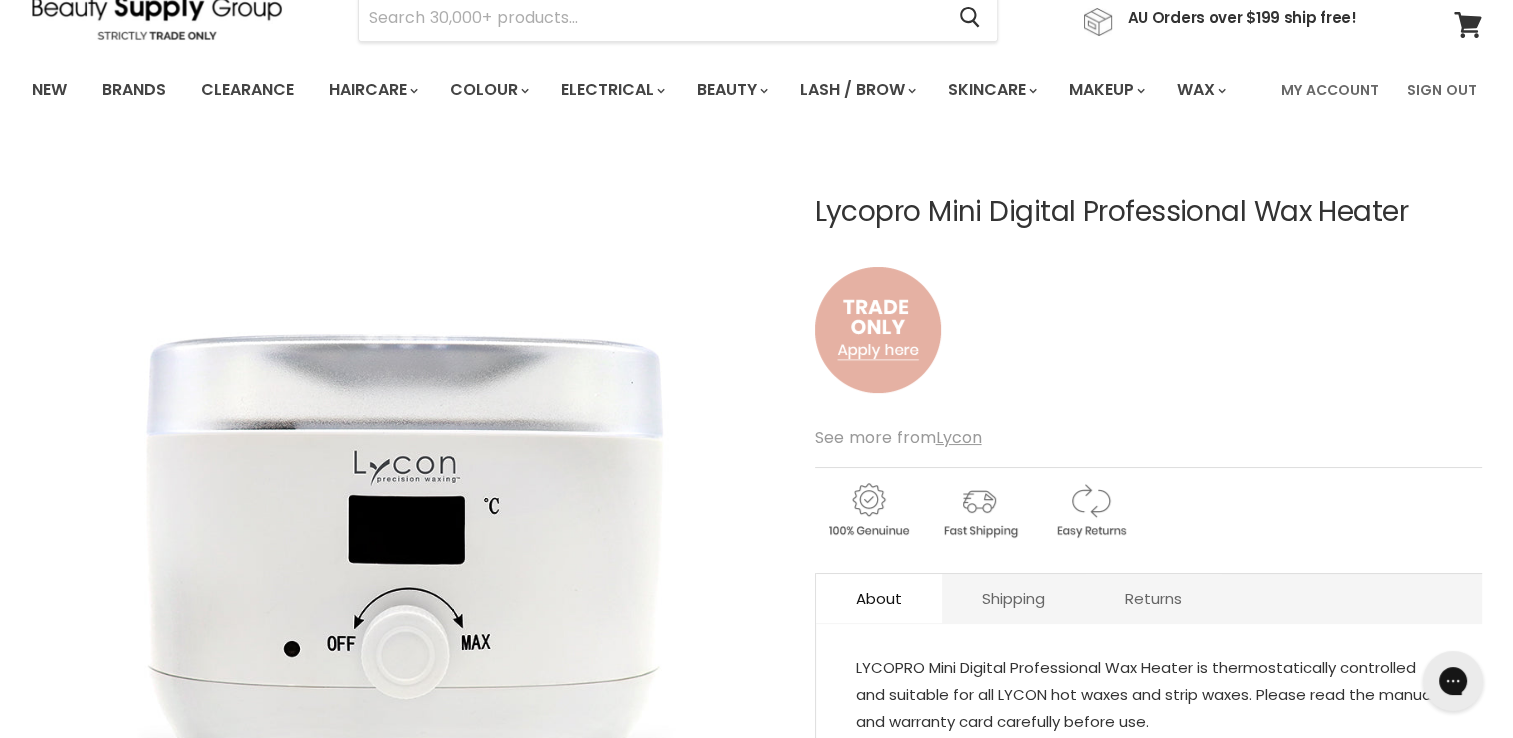 scroll, scrollTop: 0, scrollLeft: 0, axis: both 